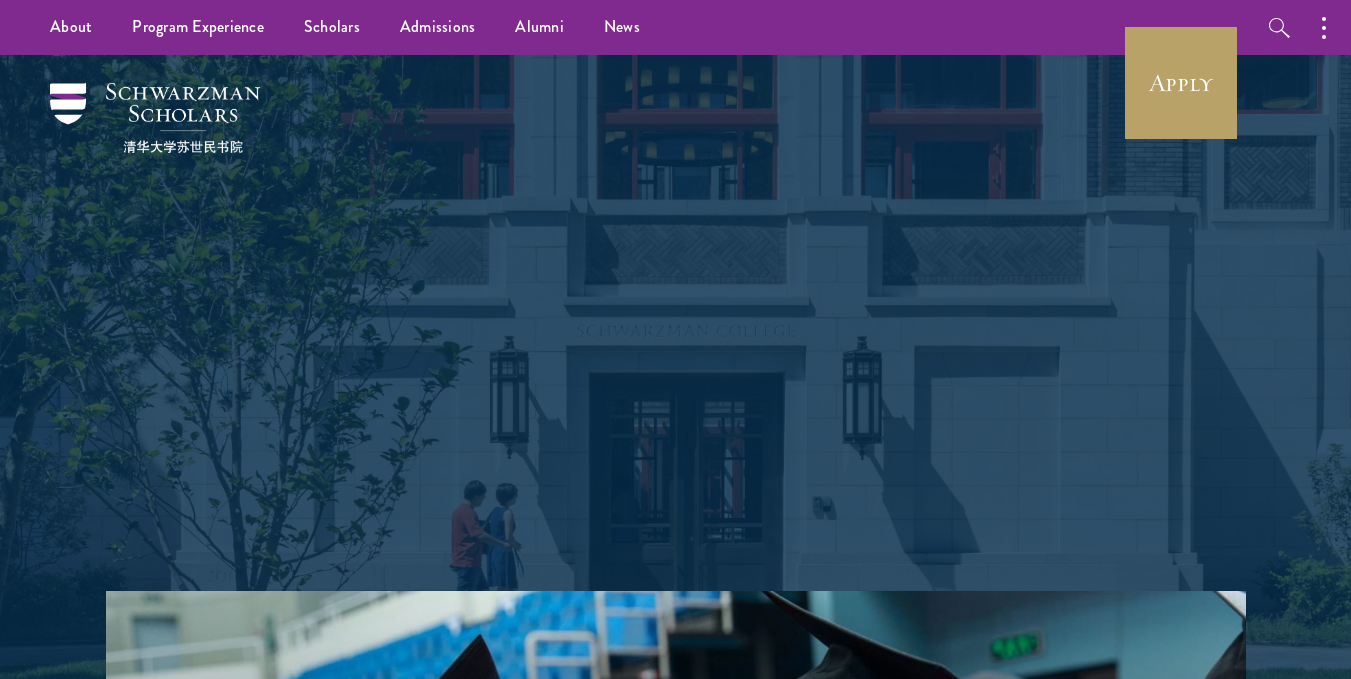 scroll, scrollTop: 0, scrollLeft: 0, axis: both 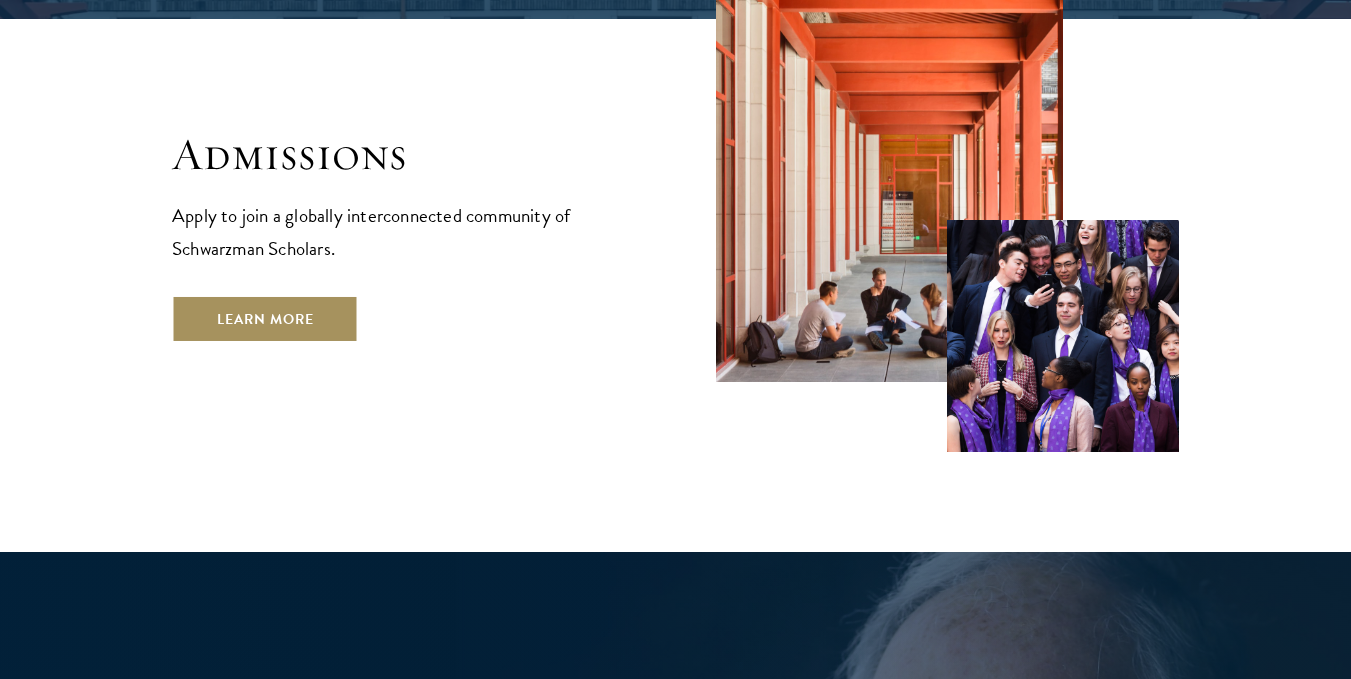 click on "Learn More" at bounding box center [265, 319] 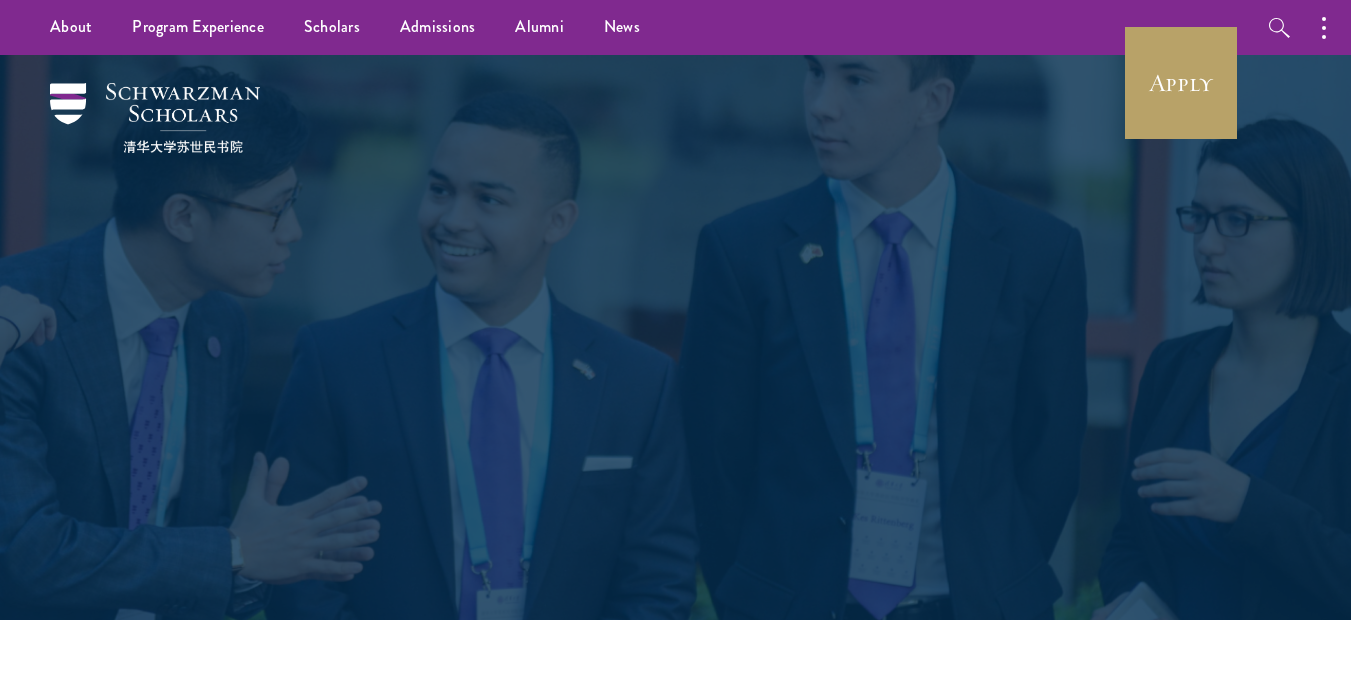 scroll, scrollTop: 0, scrollLeft: 0, axis: both 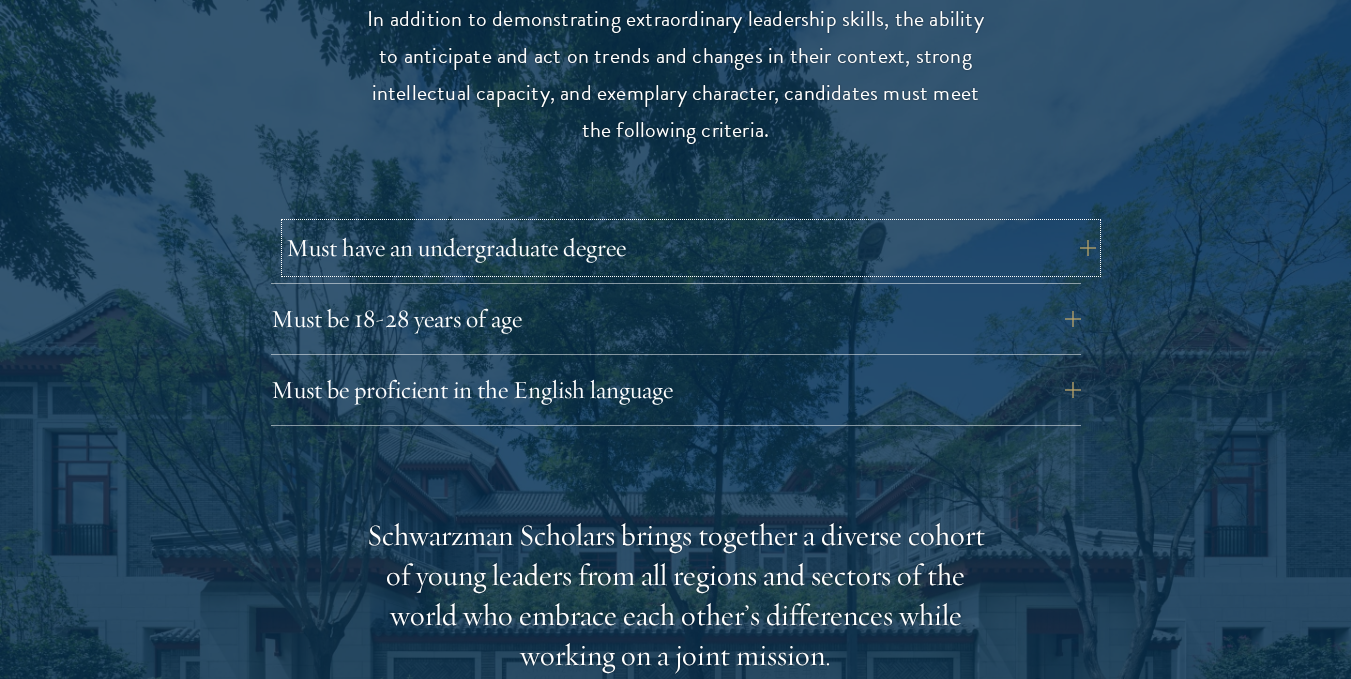 click on "Must have an undergraduate degree" at bounding box center [691, 248] 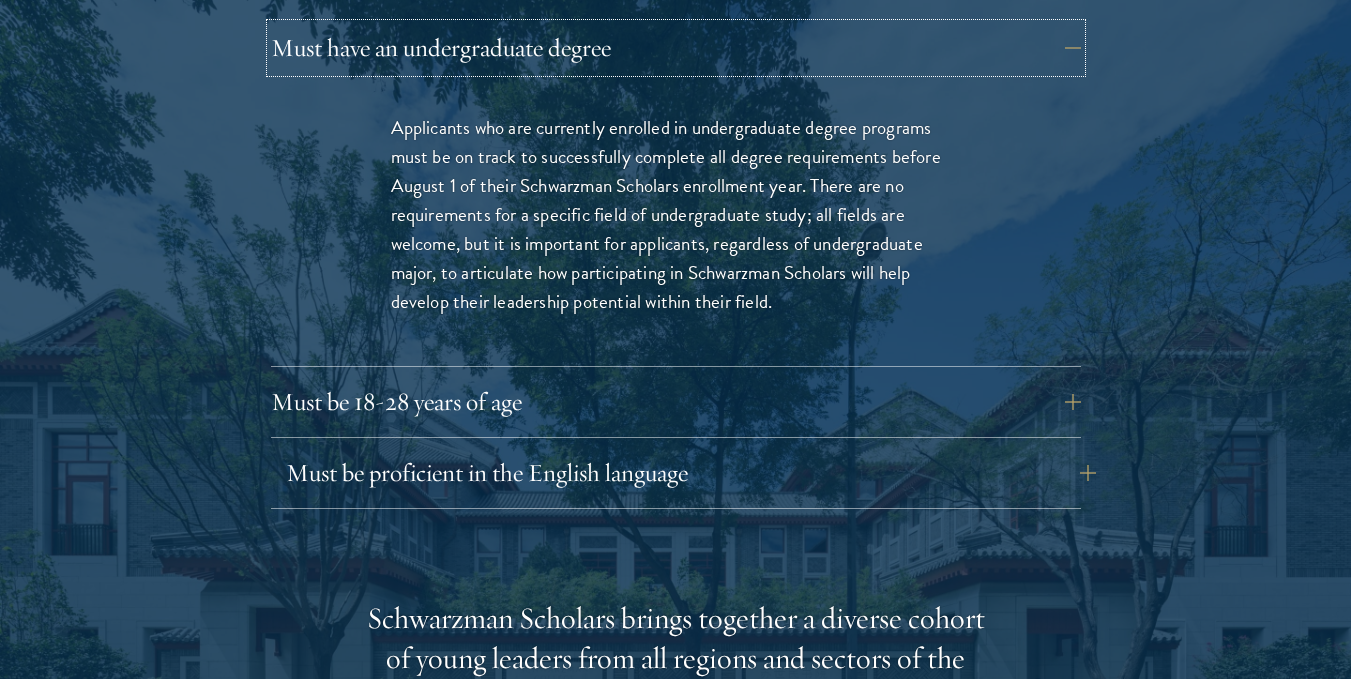 scroll, scrollTop: 3033, scrollLeft: 0, axis: vertical 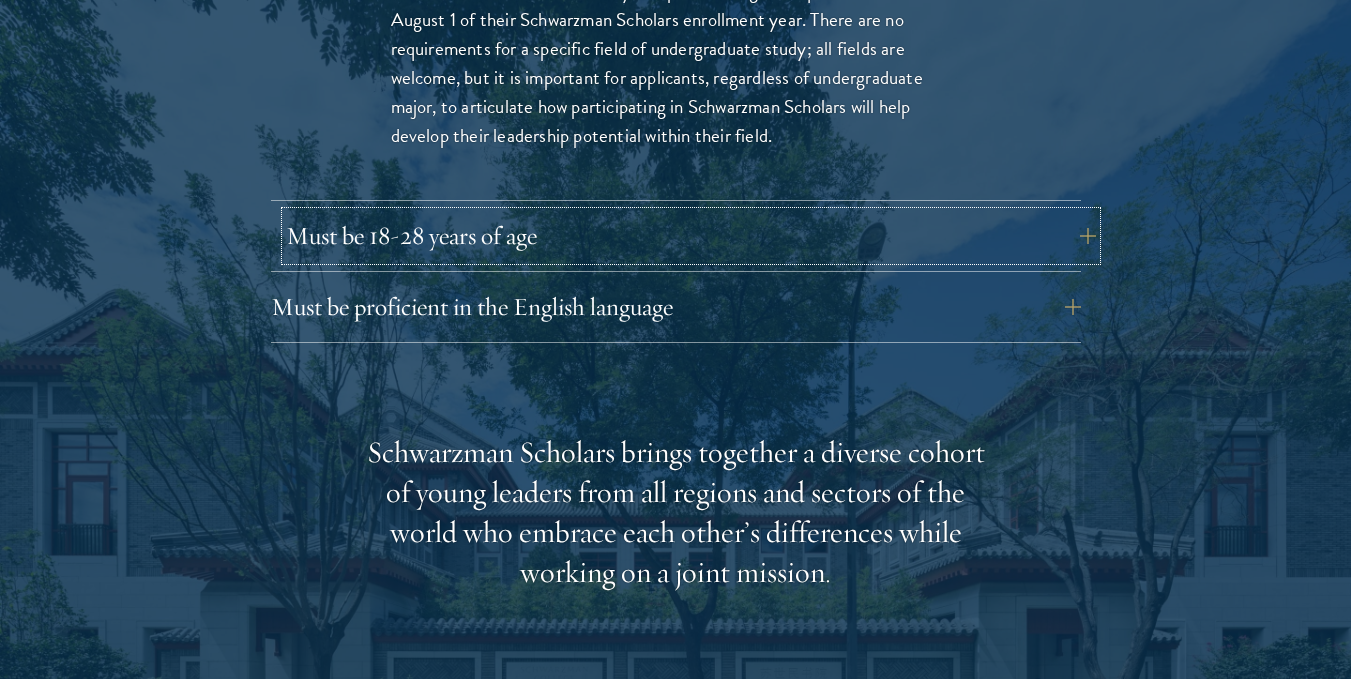 click on "Must be 18-28 years of age" at bounding box center [691, 236] 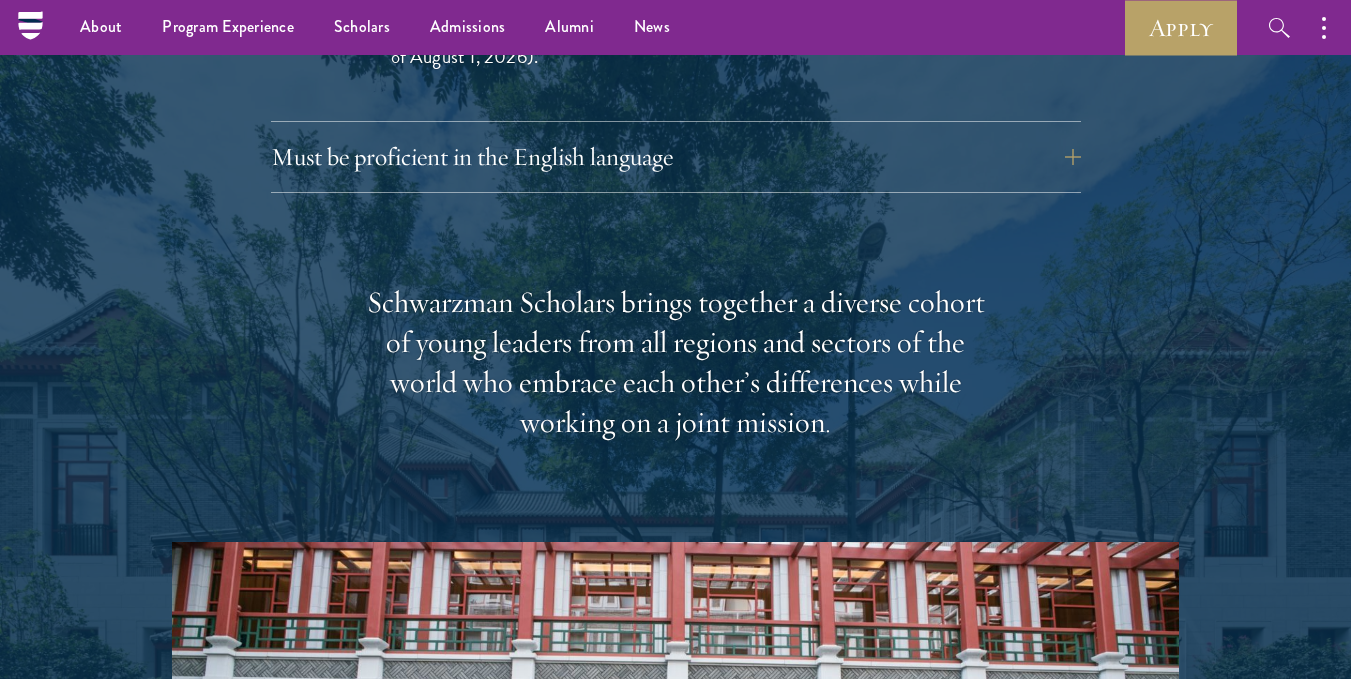 scroll, scrollTop: 2933, scrollLeft: 0, axis: vertical 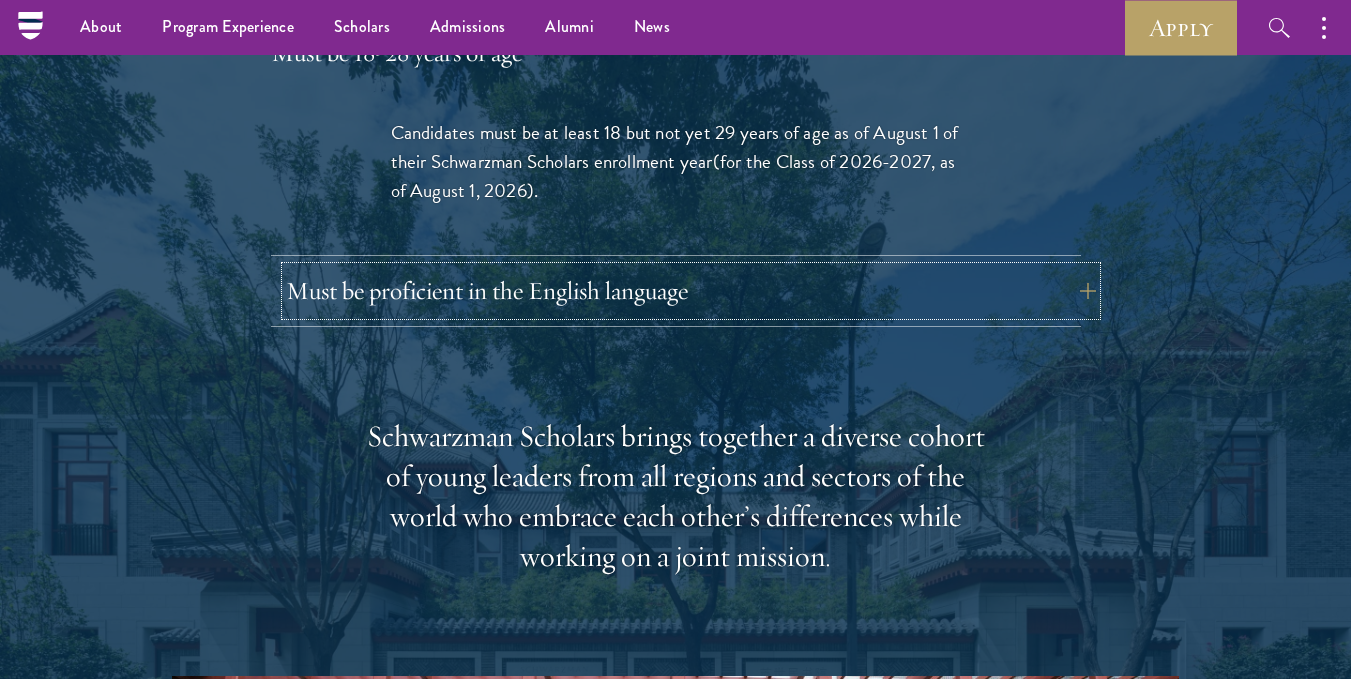 click on "Must be proficient in the English language" at bounding box center [691, 291] 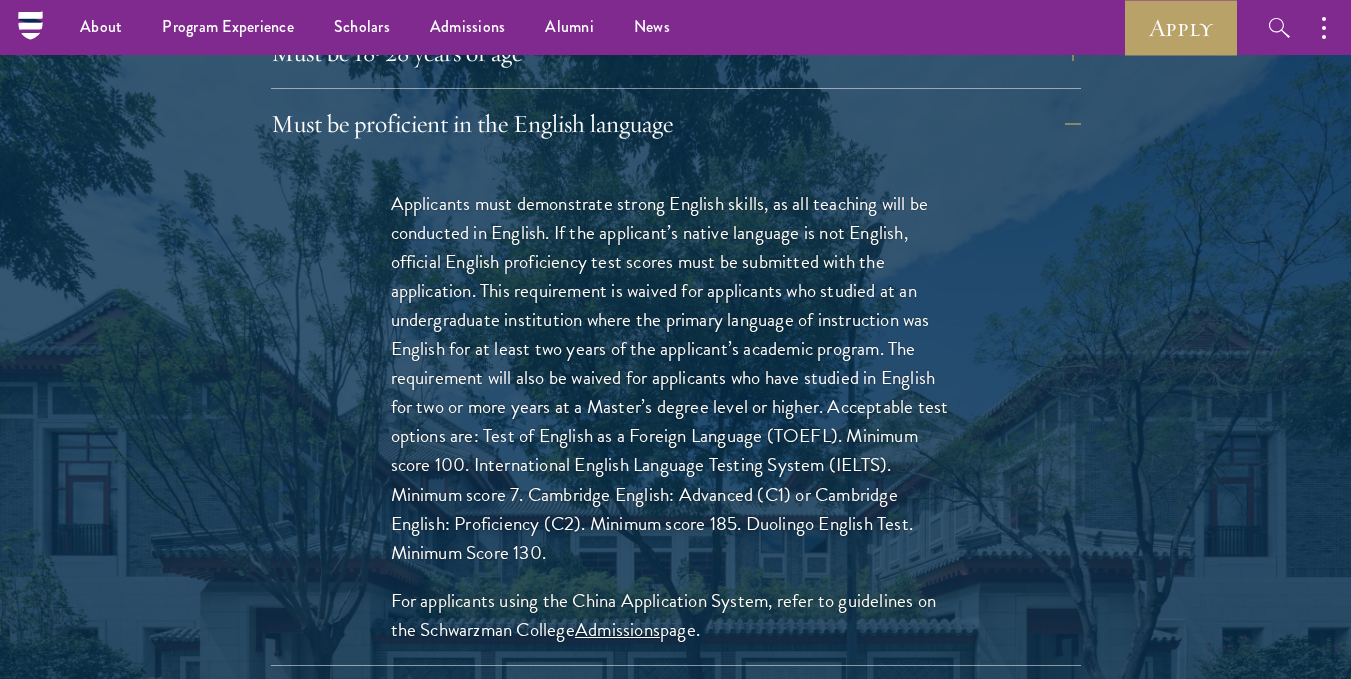 click on "Applicants must demonstrate strong English skills, as all teaching will be conducted in English. If the applicant’s native language is not English, official English proficiency test scores must be submitted with the application. This requirement is waived for applicants who studied at an undergraduate institution where the primary language of instruction was English for at least two years of the applicant’s academic program. The requirement will also be waived for applicants who have studied in English for two or more years at a Master’s degree level or higher. Acceptable test options are: Test of English as a Foreign Language (TOEFL). Minimum score 100. International English Language Testing System (IELTS). Minimum score 7. Cambridge English: Advanced (C1) or Cambridge English: Proficiency (C2). Minimum score 185. Duolingo English Test. Minimum Score 130." at bounding box center [676, 378] 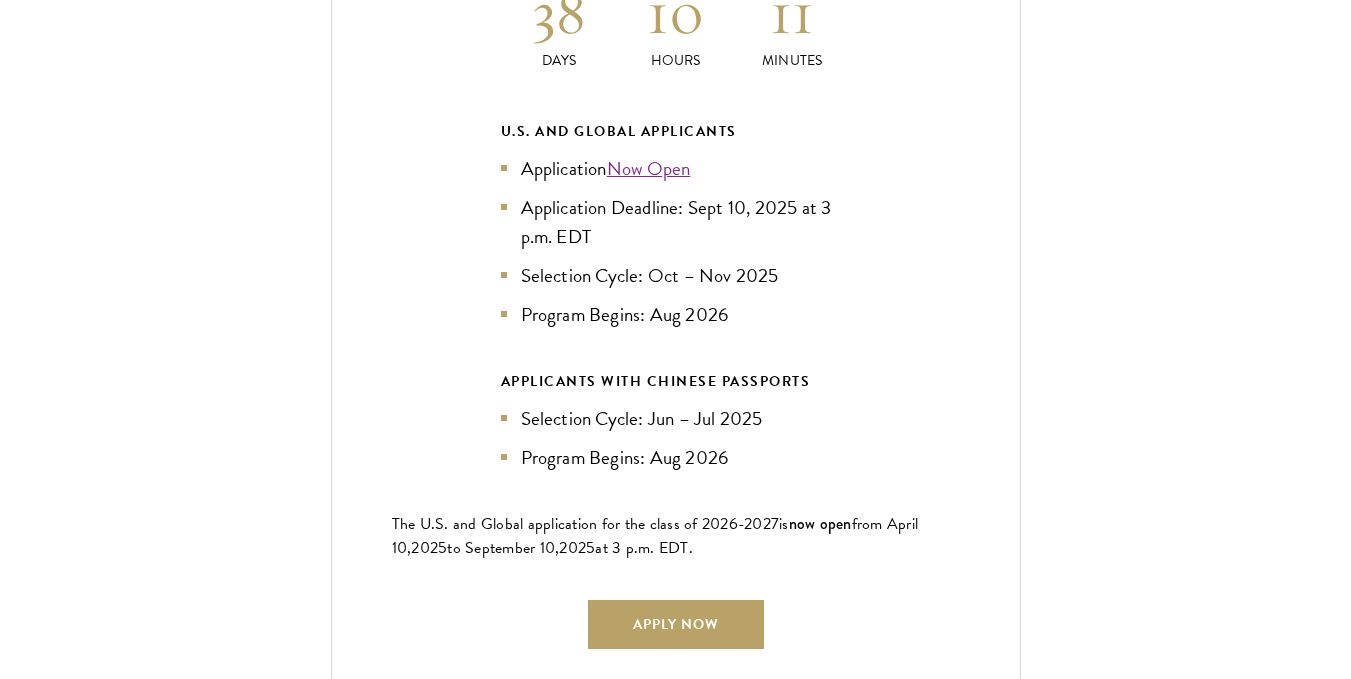 scroll, scrollTop: 4933, scrollLeft: 0, axis: vertical 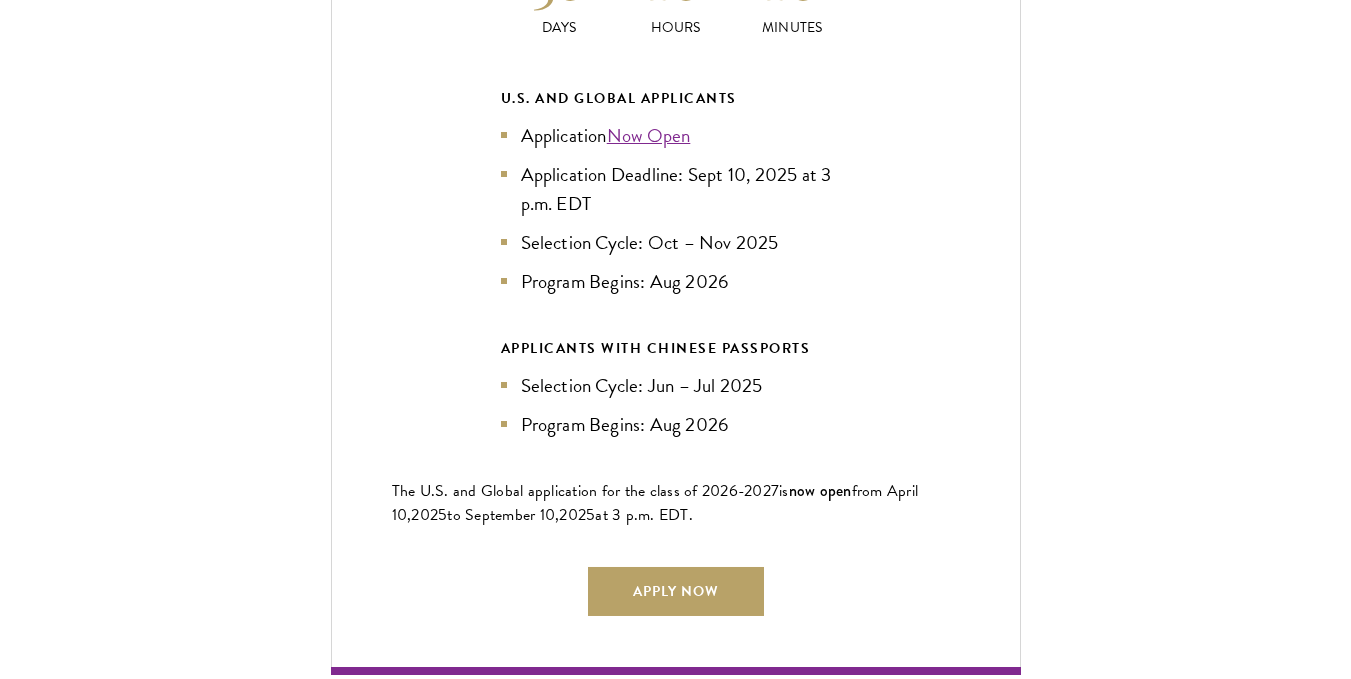 drag, startPoint x: 645, startPoint y: 139, endPoint x: 887, endPoint y: 525, distance: 455.58752 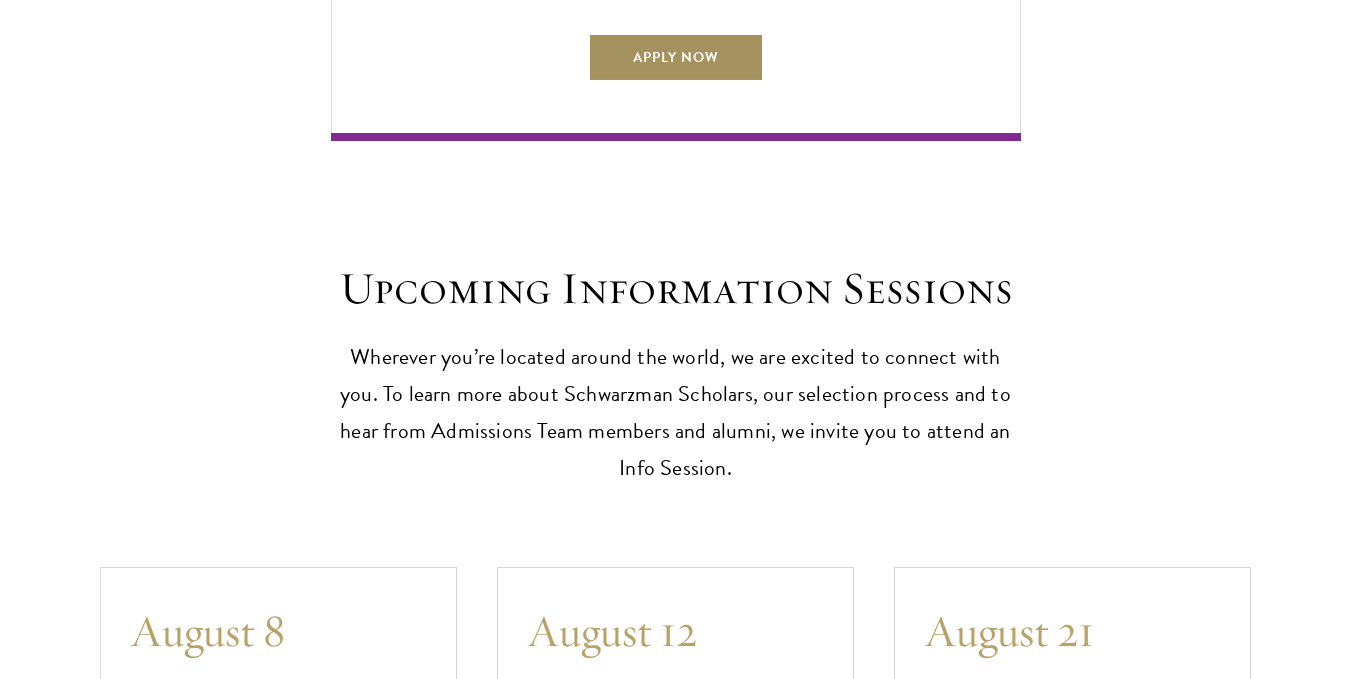 scroll, scrollTop: 5600, scrollLeft: 0, axis: vertical 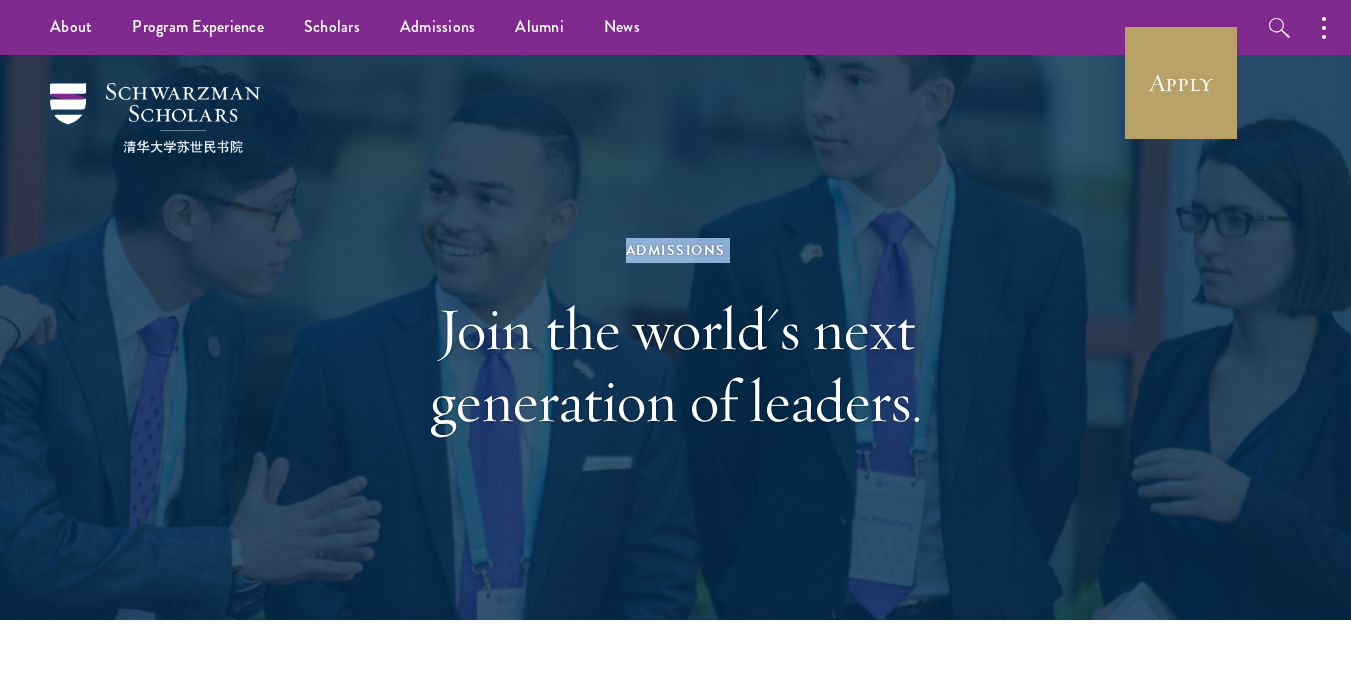 drag, startPoint x: 281, startPoint y: 122, endPoint x: 241, endPoint y: 297, distance: 179.51323 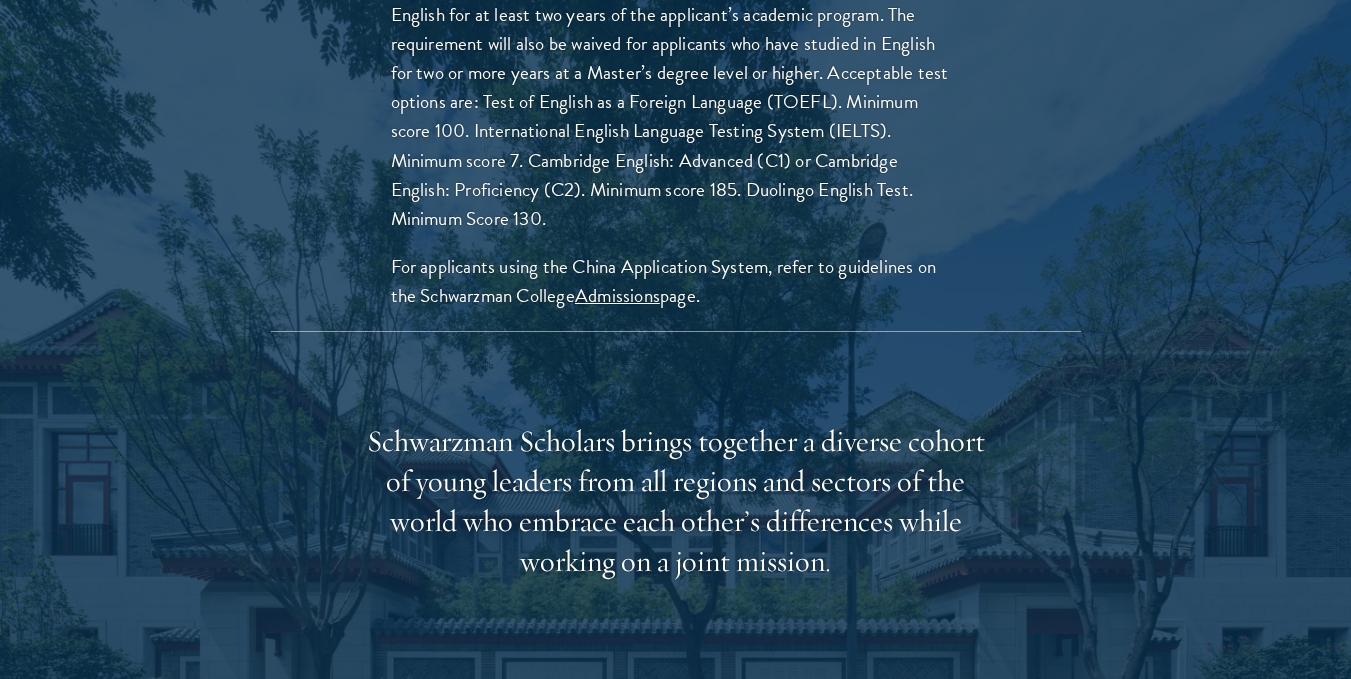 scroll, scrollTop: 3433, scrollLeft: 0, axis: vertical 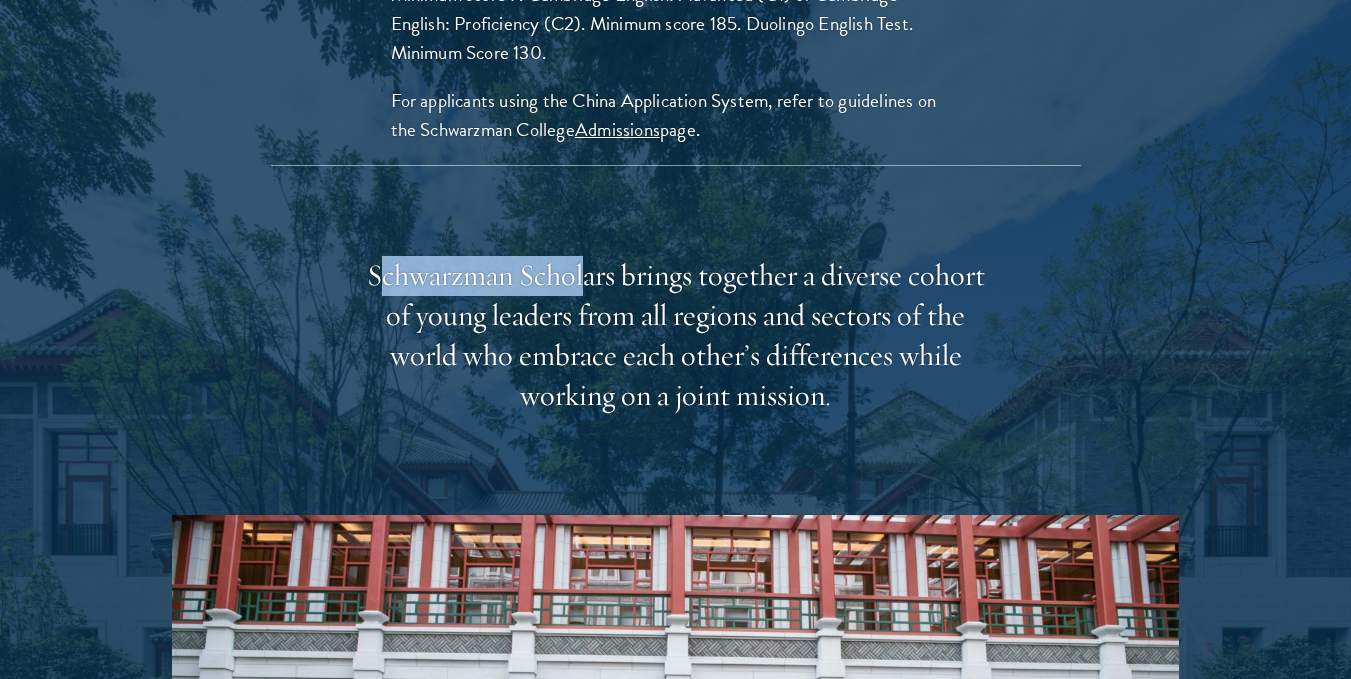 drag, startPoint x: 375, startPoint y: 274, endPoint x: 517, endPoint y: 273, distance: 142.00352 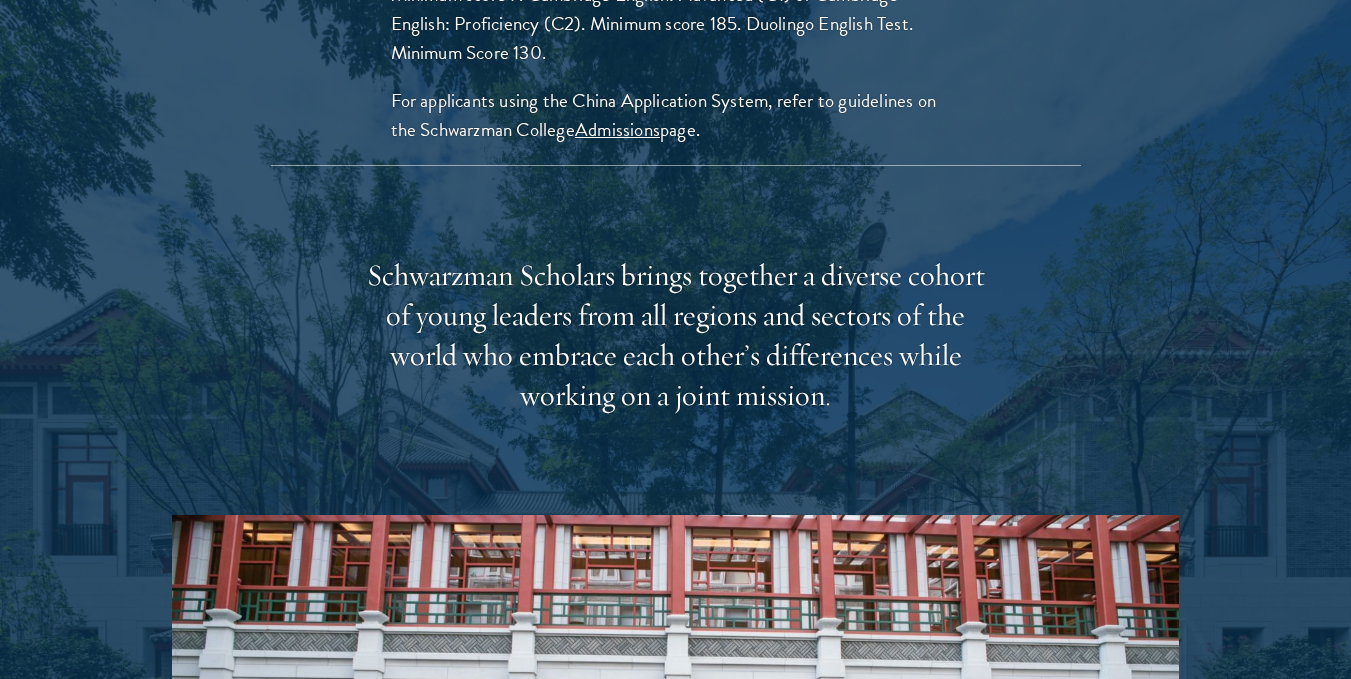 click on "Schwarzman Scholars brings together a diverse cohort of young leaders from all regions and sectors of the world who embrace each other’s differences while working on a joint mission.
Schwarzman Scholars does not discriminate on the basis of race, color, sex, sexual orientation, gender identity, religion, national or ethnic origin, political beliefs, veteran status, or disability unrelated to job or course of study requirements." at bounding box center [675, 665] 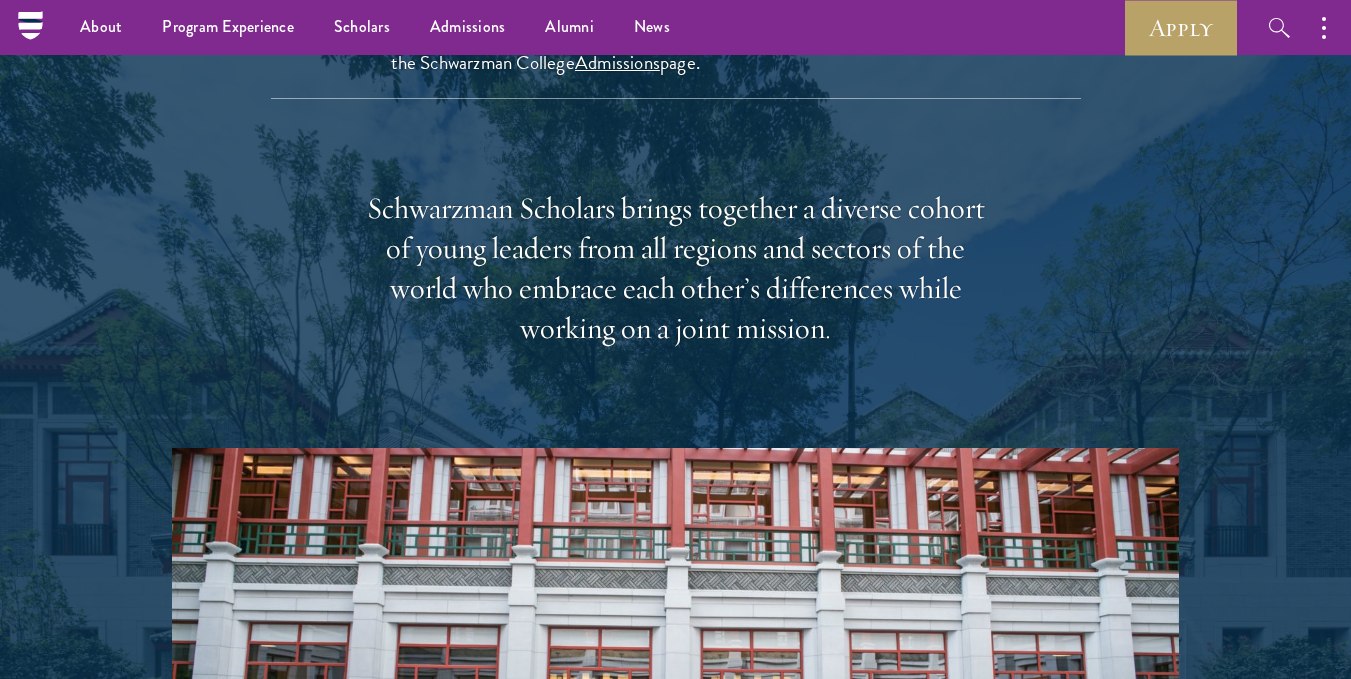 scroll, scrollTop: 3467, scrollLeft: 0, axis: vertical 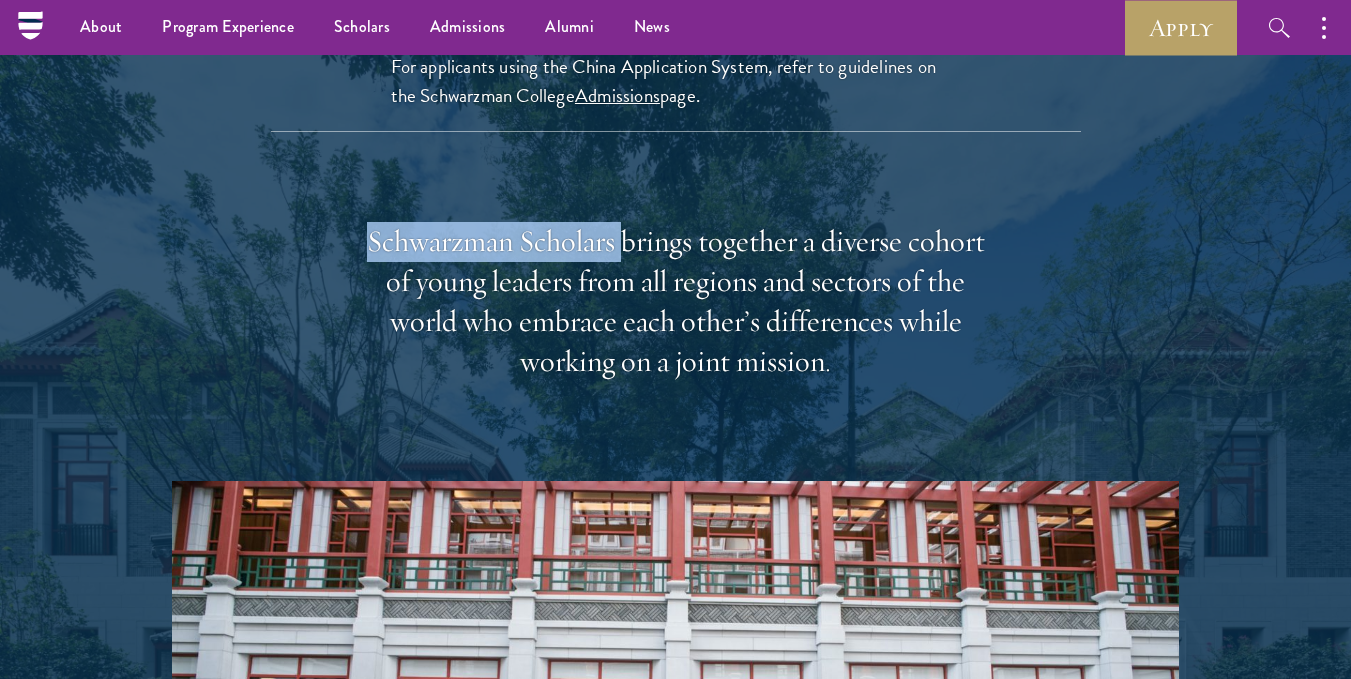 drag, startPoint x: 366, startPoint y: 241, endPoint x: 610, endPoint y: 242, distance: 244.00204 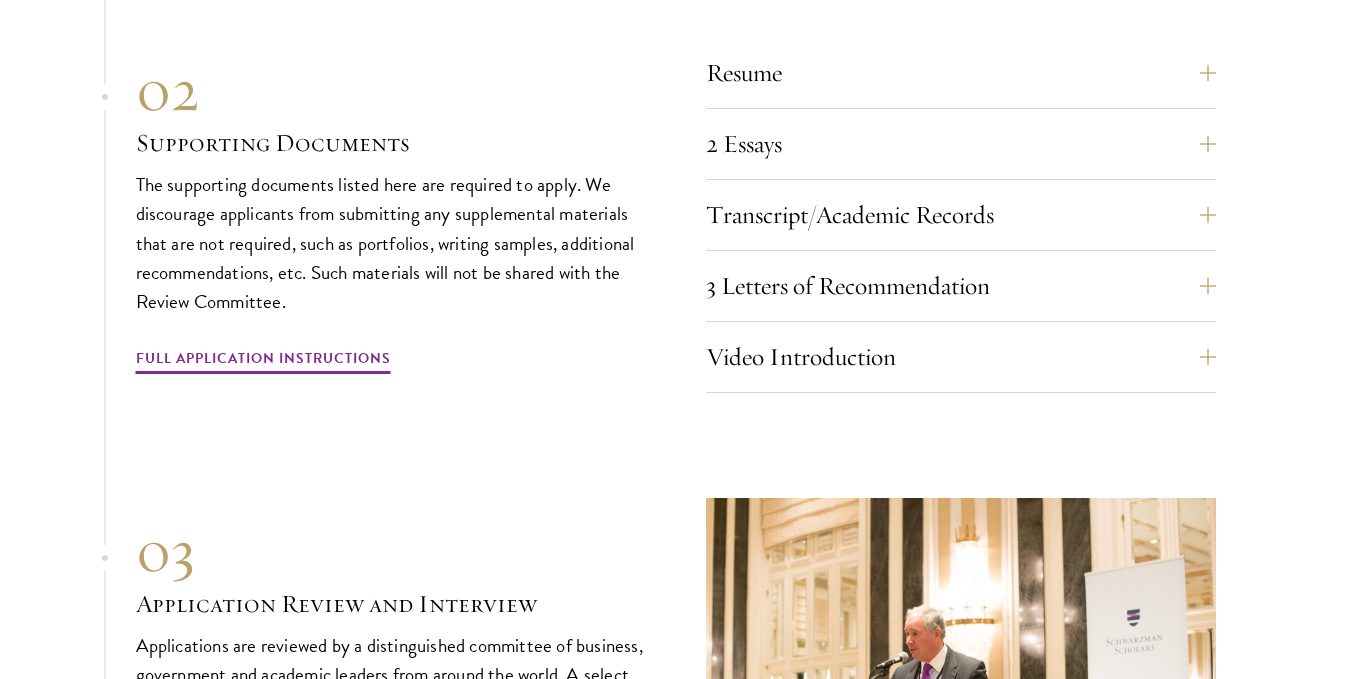 scroll, scrollTop: 7433, scrollLeft: 0, axis: vertical 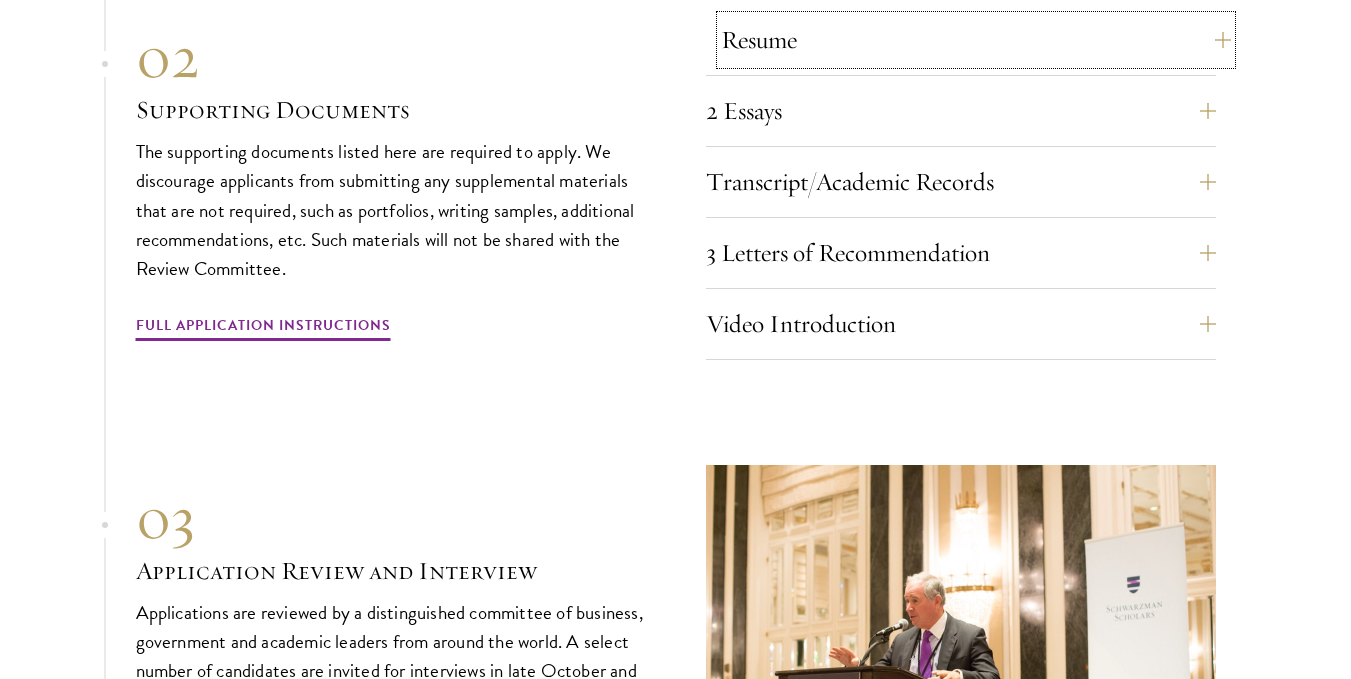 click on "Resume" at bounding box center [976, 40] 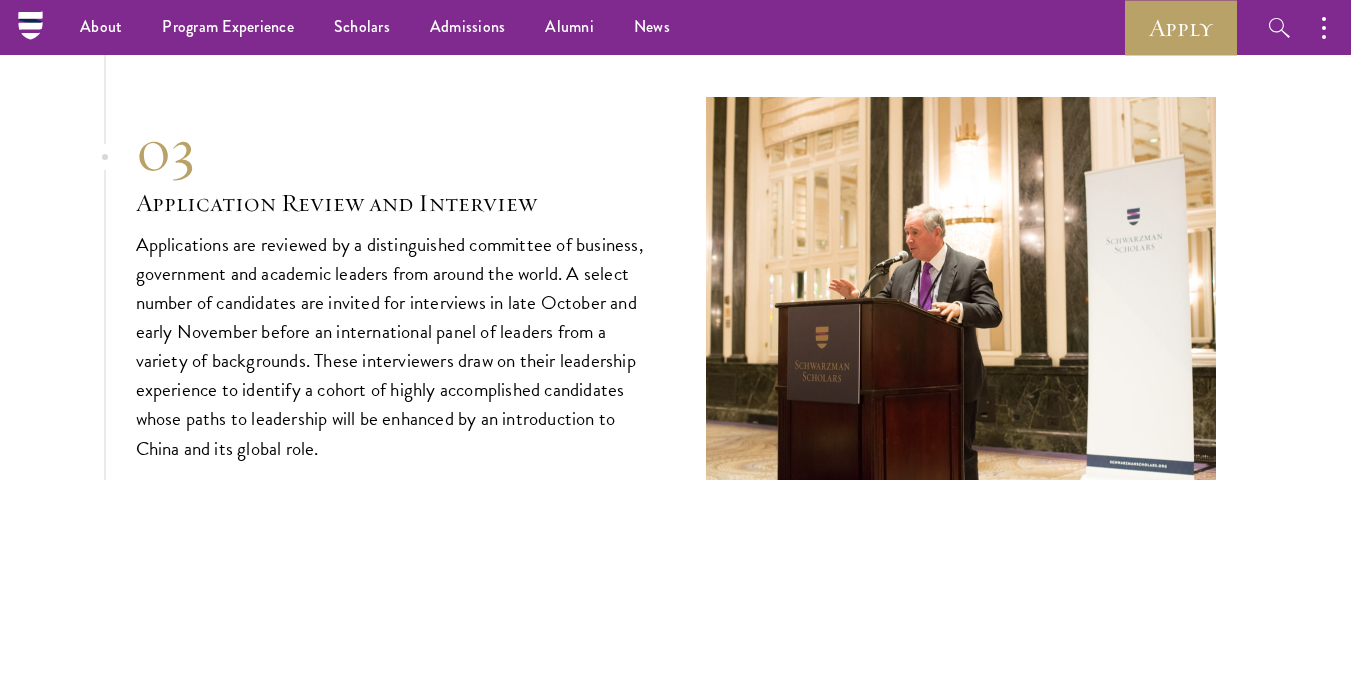 scroll, scrollTop: 6927, scrollLeft: 0, axis: vertical 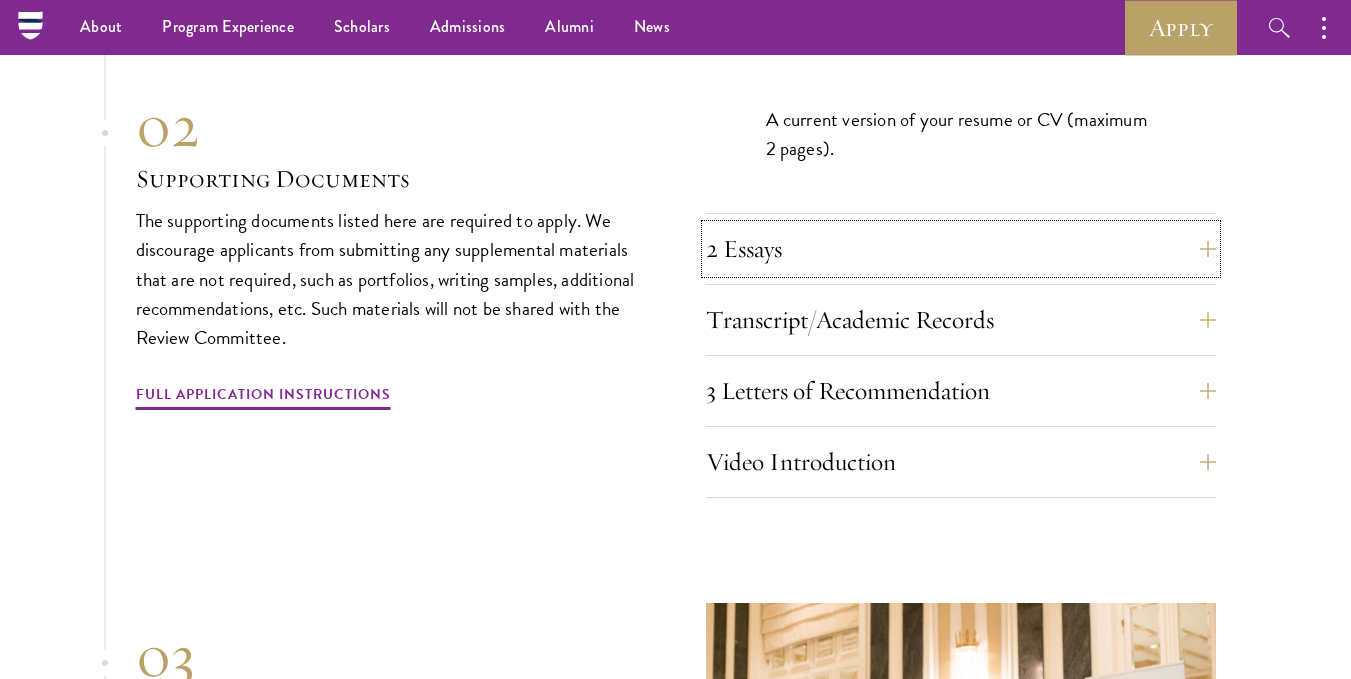 click on "2 Essays" at bounding box center [961, 249] 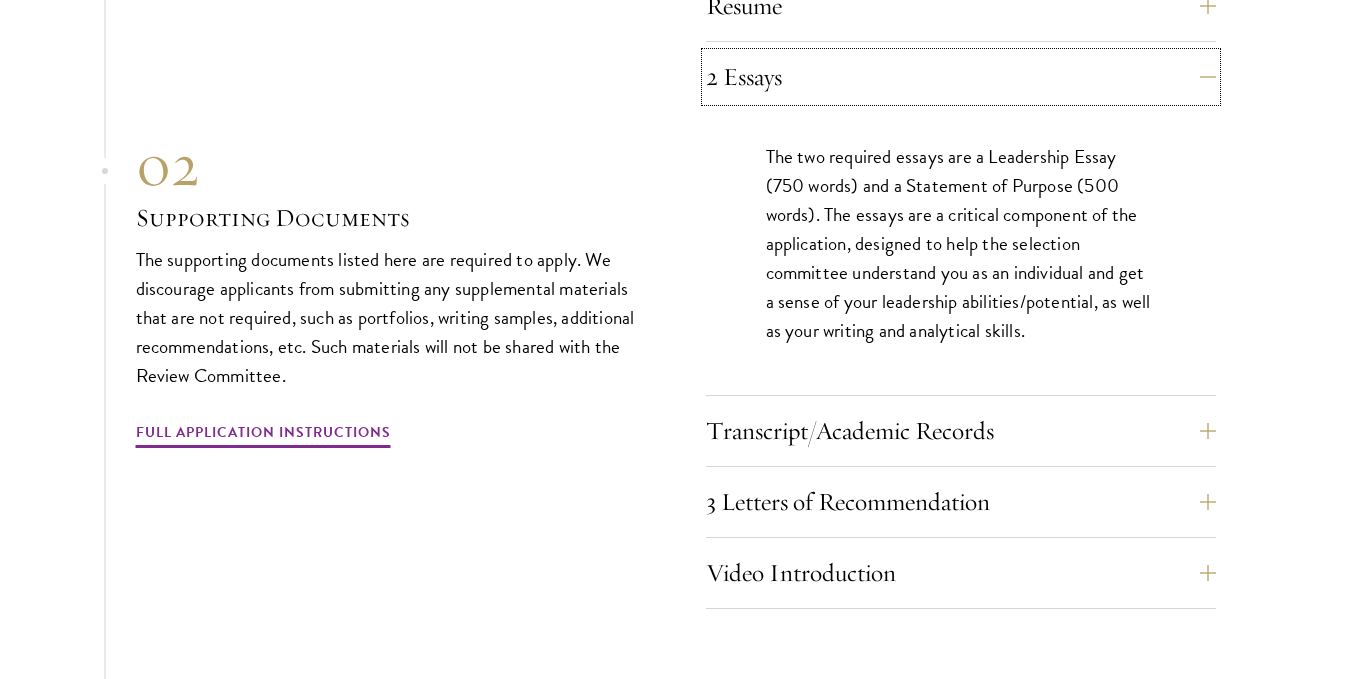 scroll, scrollTop: 7094, scrollLeft: 0, axis: vertical 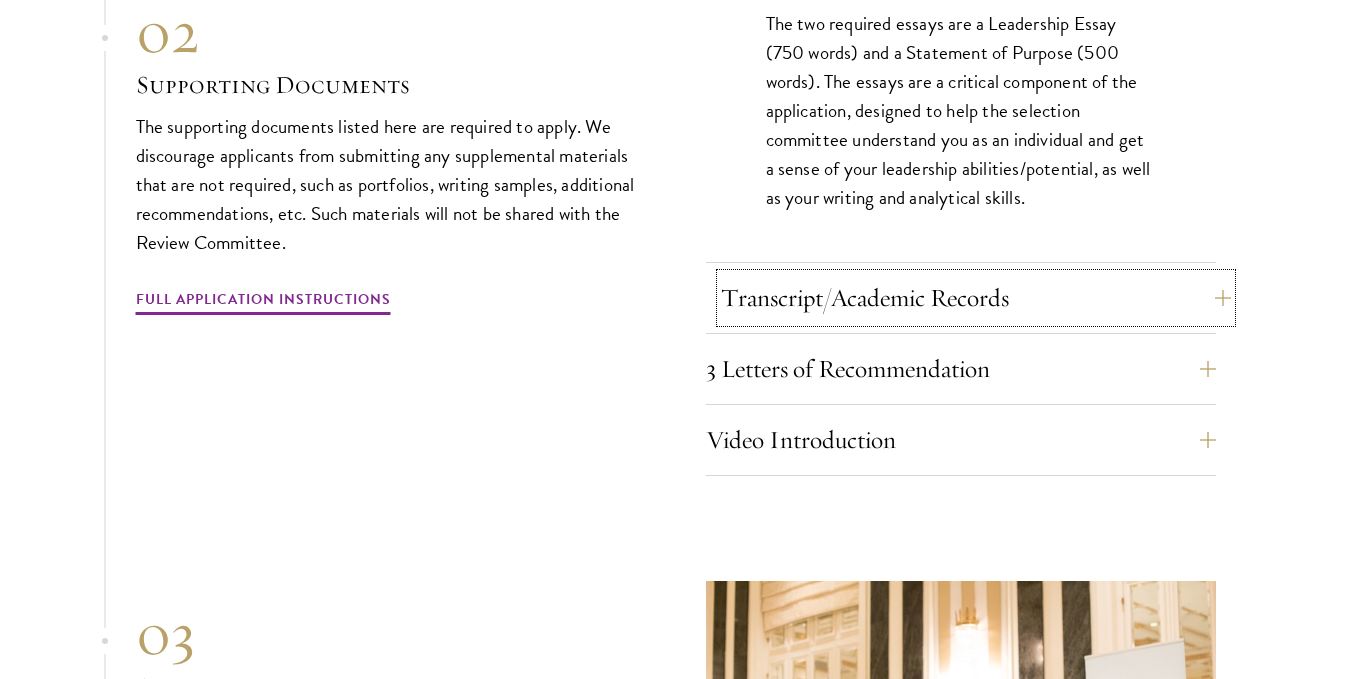 click on "Transcript/Academic Records" at bounding box center [976, 298] 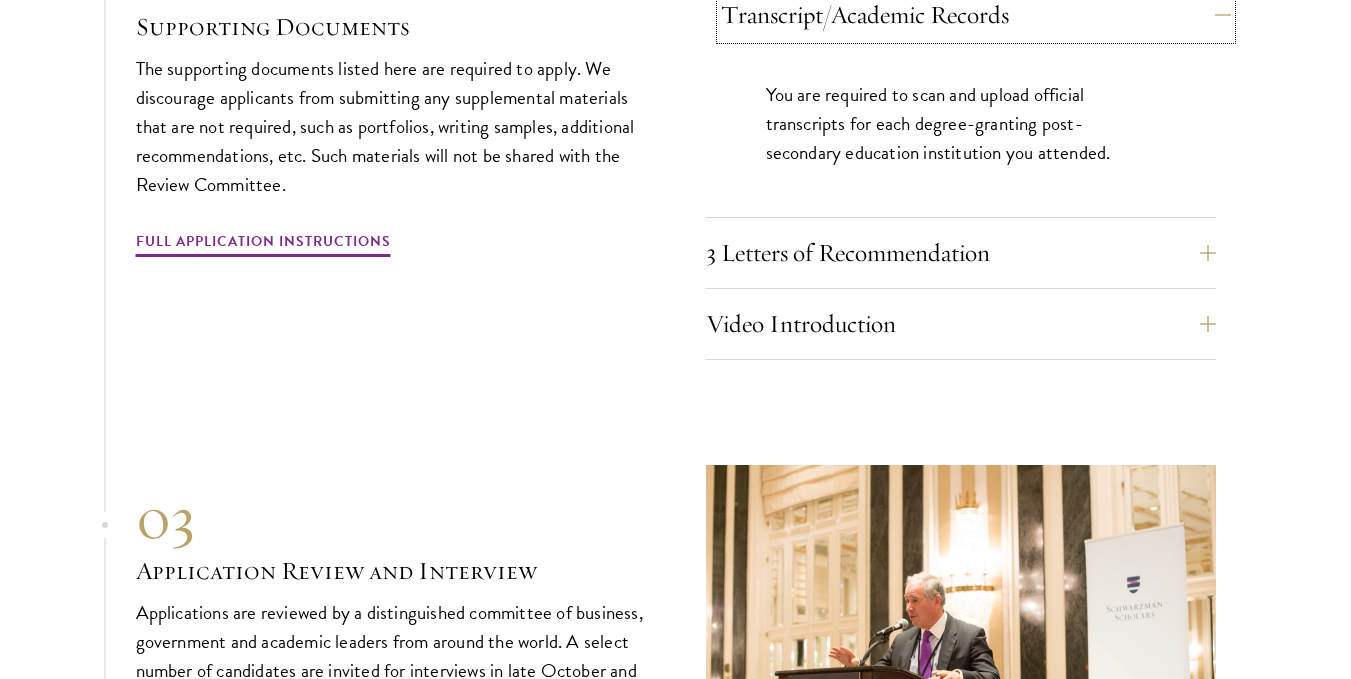 scroll, scrollTop: 7194, scrollLeft: 0, axis: vertical 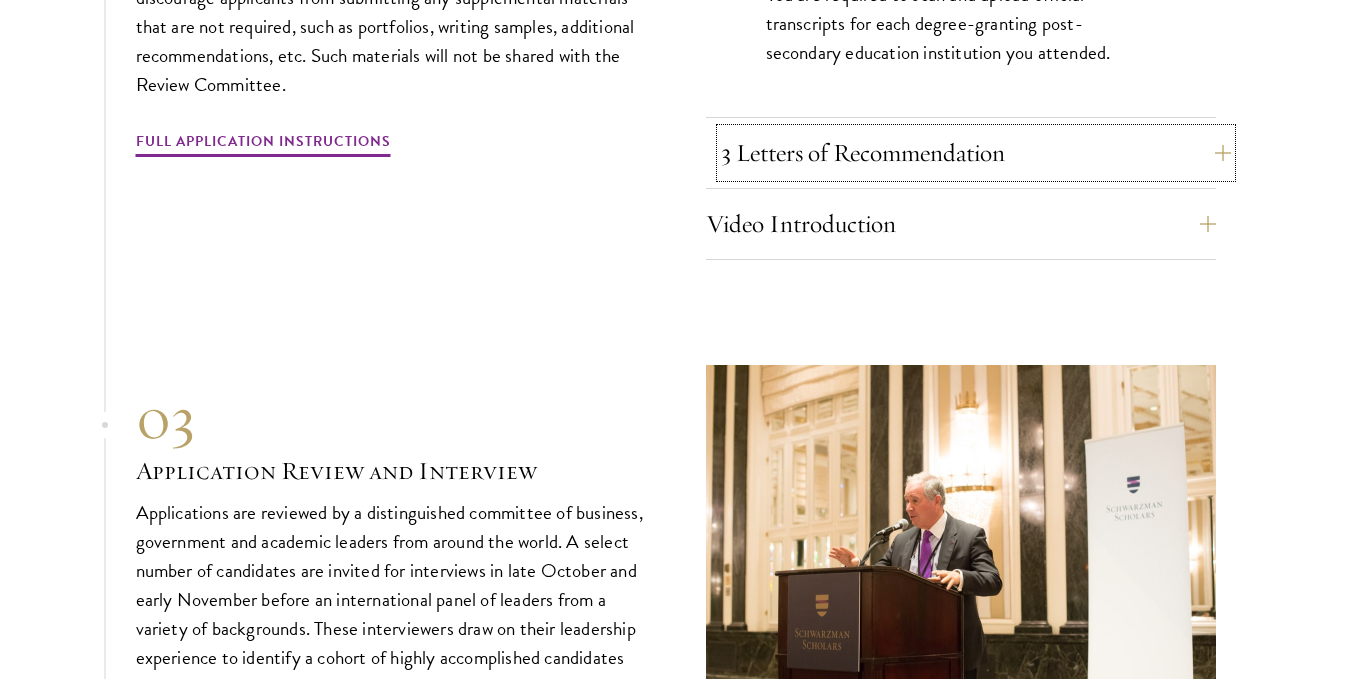 click on "3 Letters of Recommendation" at bounding box center (976, 153) 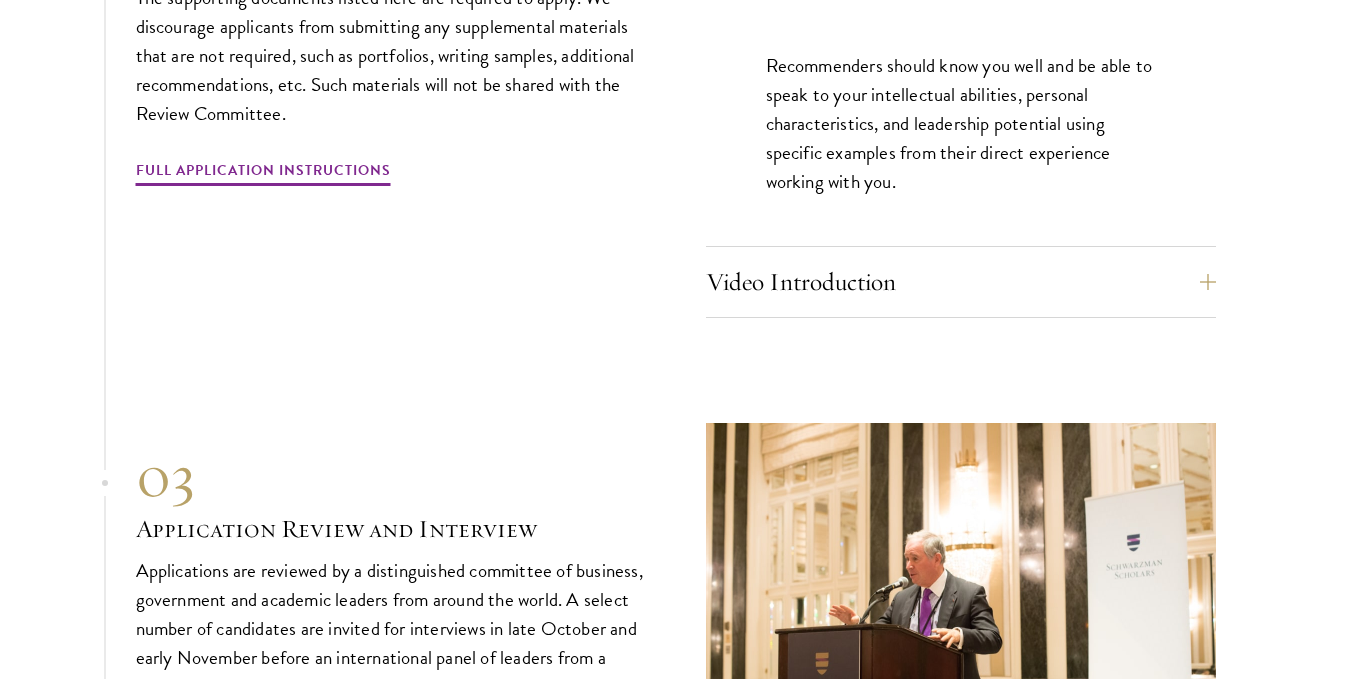 click on "Resume
A current version of your resume or CV (maximum 2 pages).
2 Essays
The two required essays are a Leadership Essay (750 words) and a Statement of Purpose (500 words). The essays are a critical component of the application, designed to help the selection committee understand you as an individual and get a sense of your leadership abilities/potential, as well as your writing and analytical skills.
Transcript/Academic Records
You are required to scan and upload official transcripts for each degree-granting post-secondary education institution you attended.
3 Letters of Recommendation
Recommenders should know you well and be able to speak to your intellectual abilities, personal characteristics, and leadership potential using specific examples from their direct experience working with you.
Video Introduction" at bounding box center [961, 33] 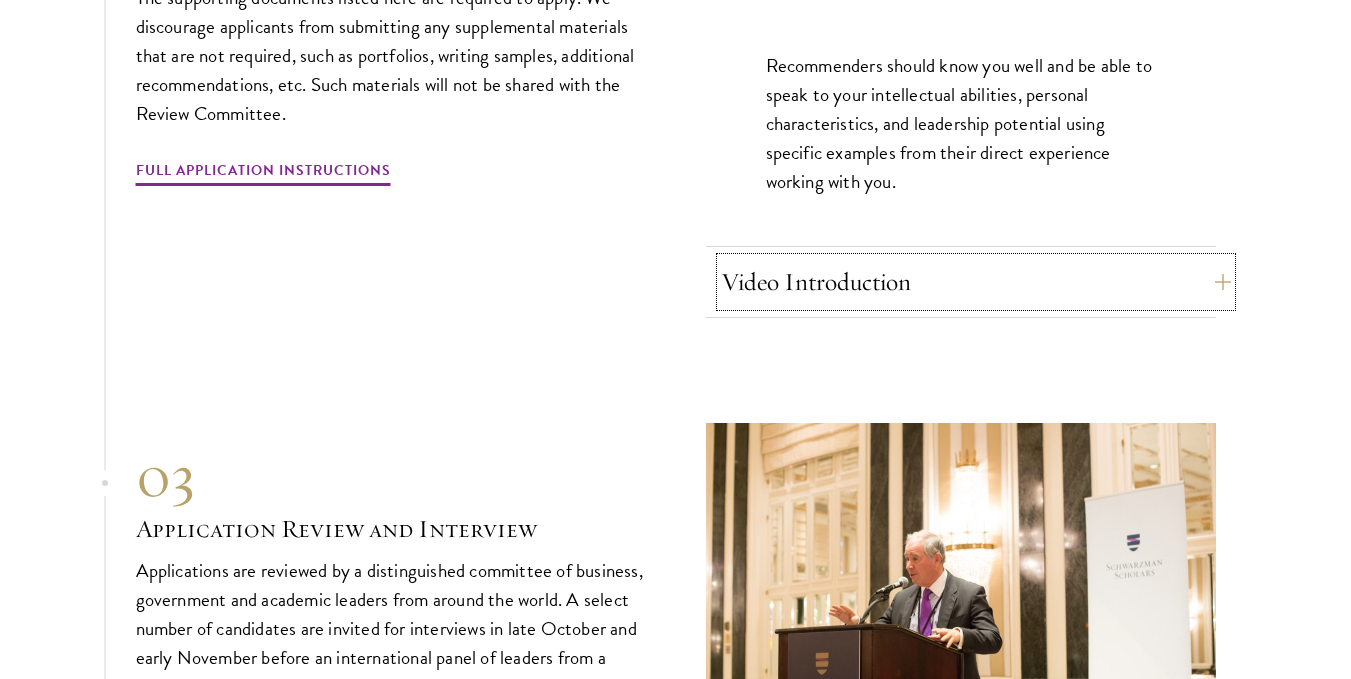 click on "Video Introduction" at bounding box center [976, 282] 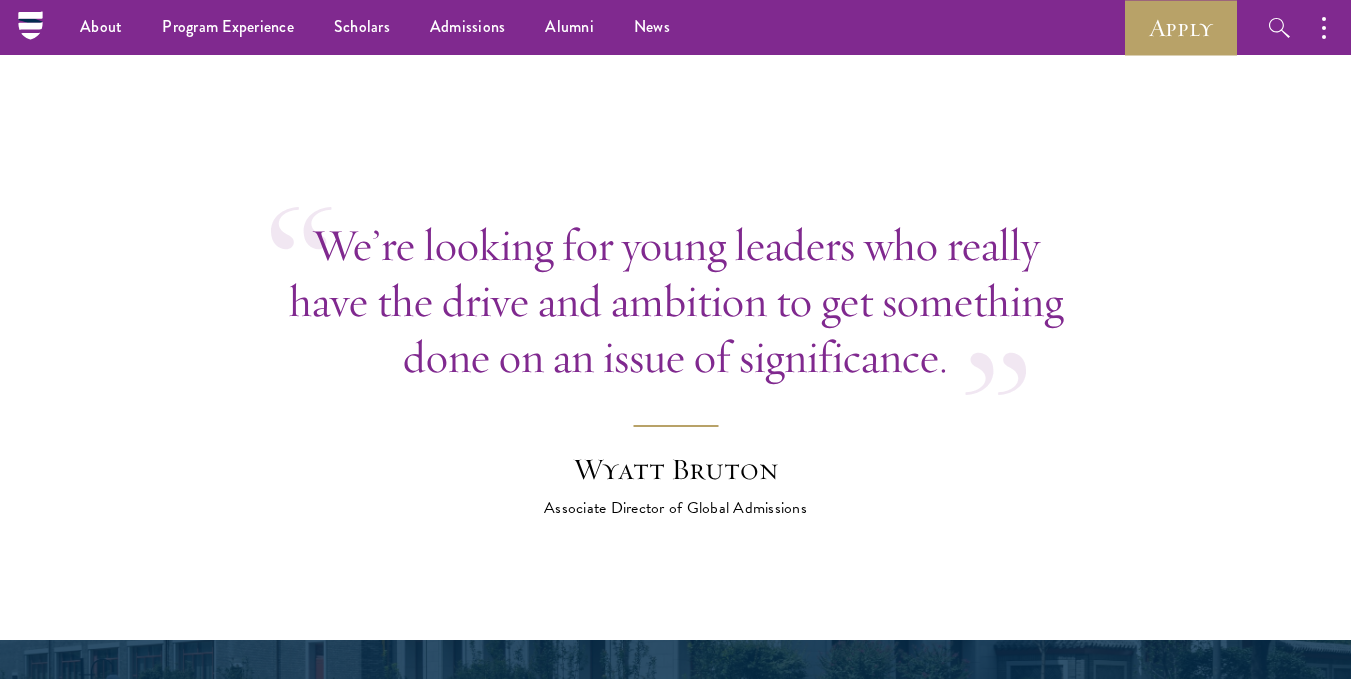scroll, scrollTop: 7994, scrollLeft: 0, axis: vertical 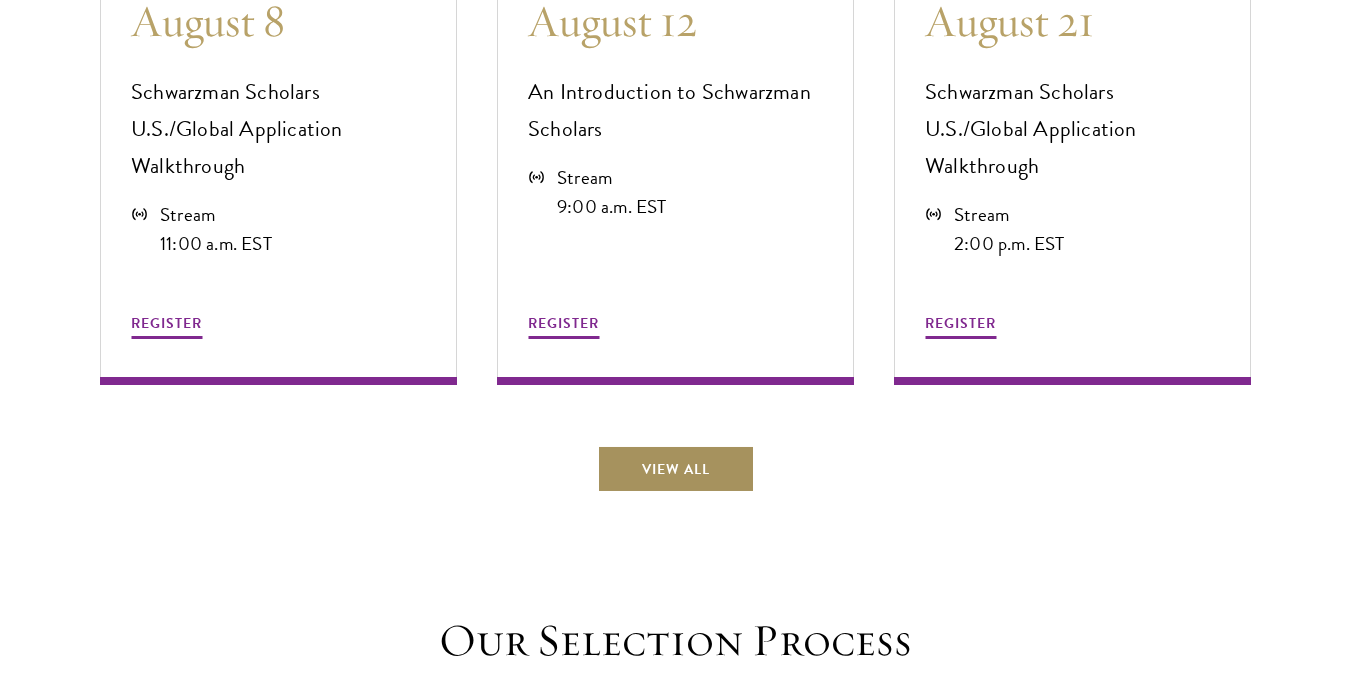 click on "View All" at bounding box center (676, 469) 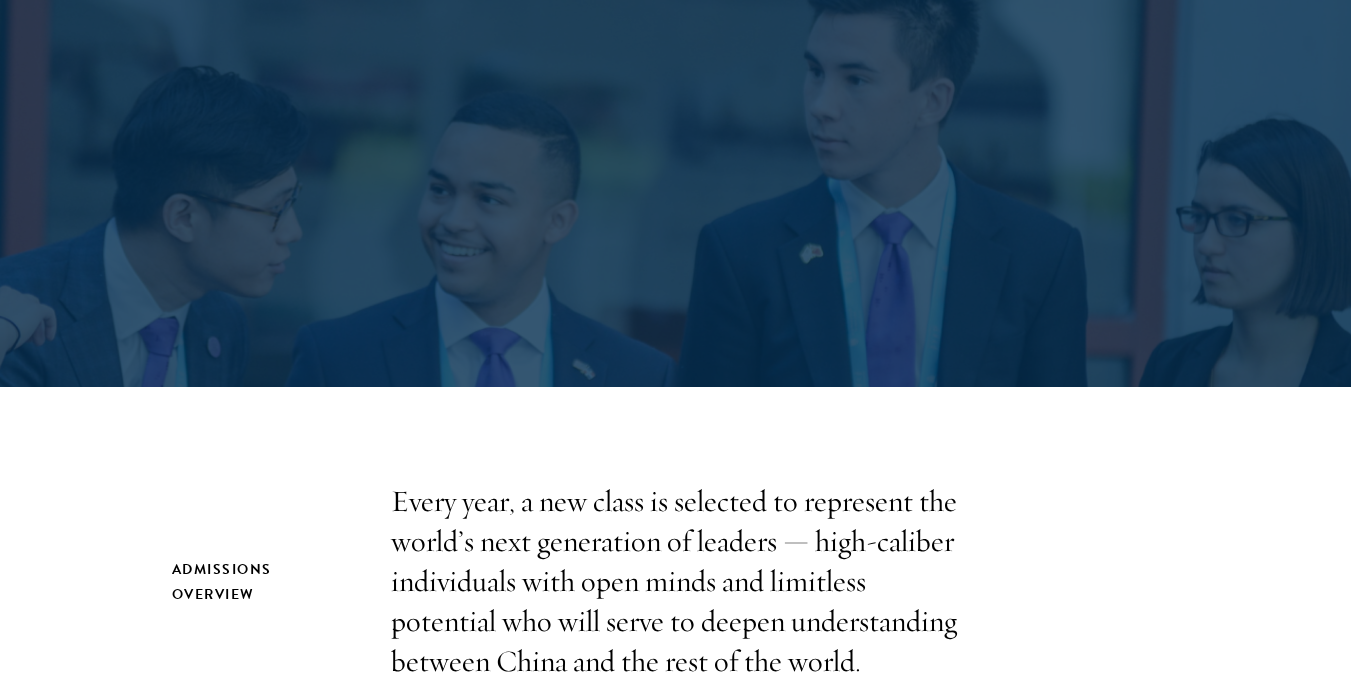 scroll, scrollTop: 0, scrollLeft: 0, axis: both 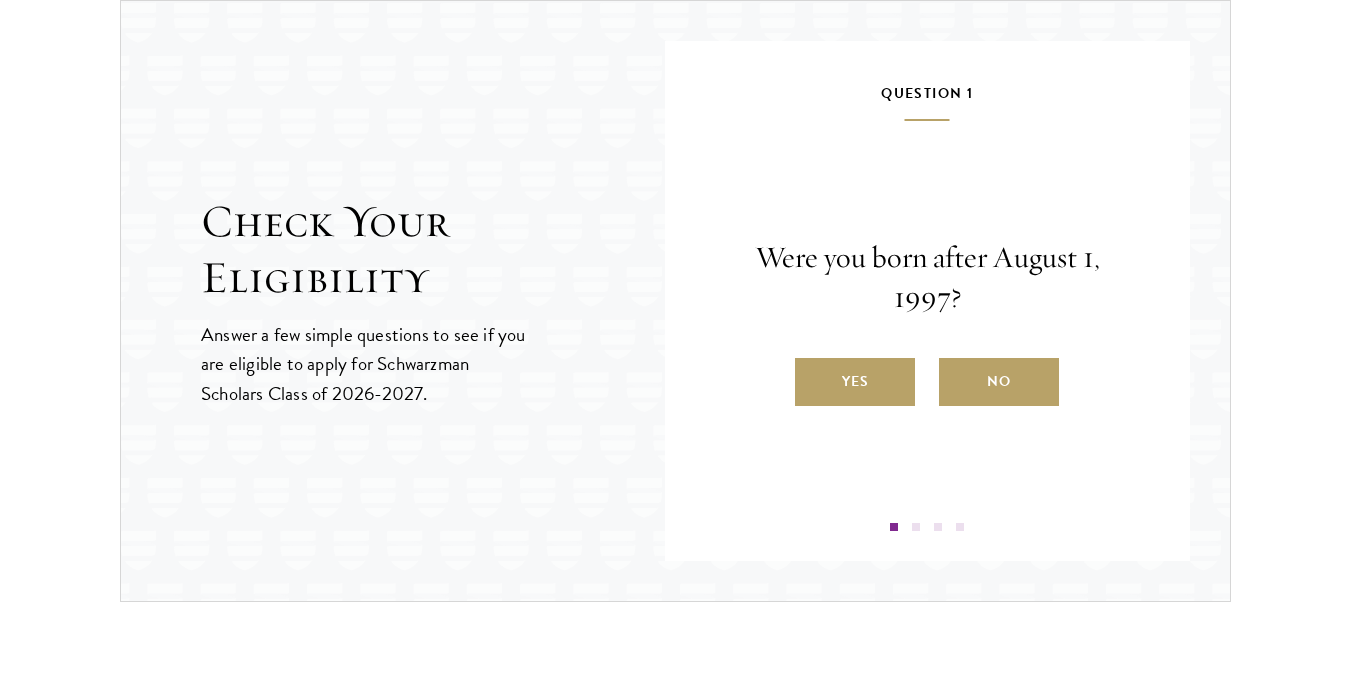 click on "Were you born after [DATE]?
Yes
No" at bounding box center [928, 322] 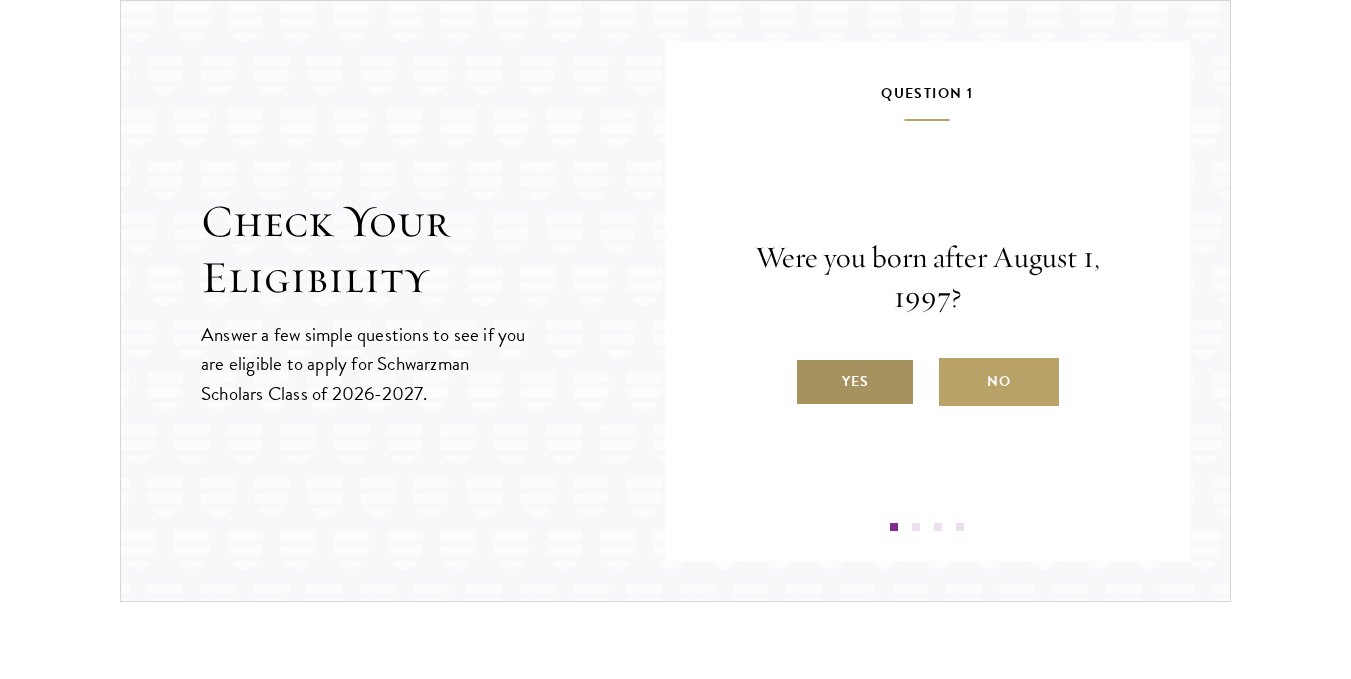 click on "Yes" at bounding box center (855, 382) 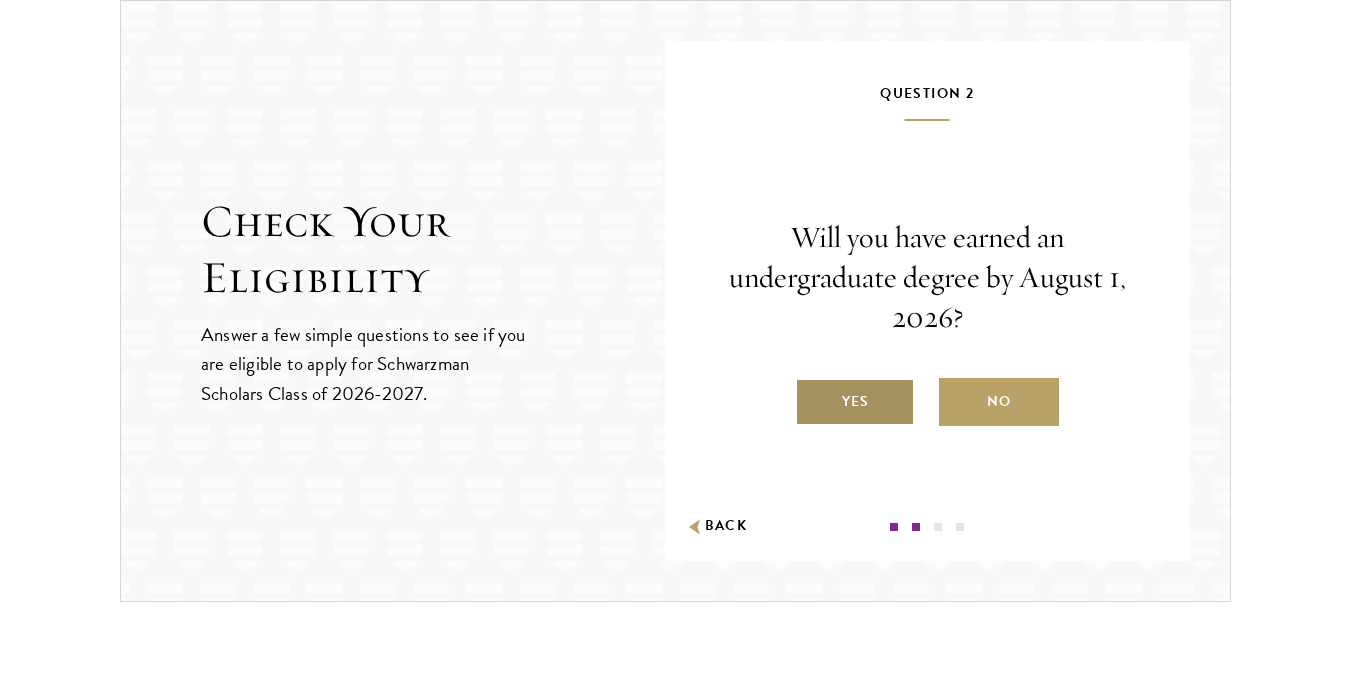 click on "Yes" at bounding box center [855, 402] 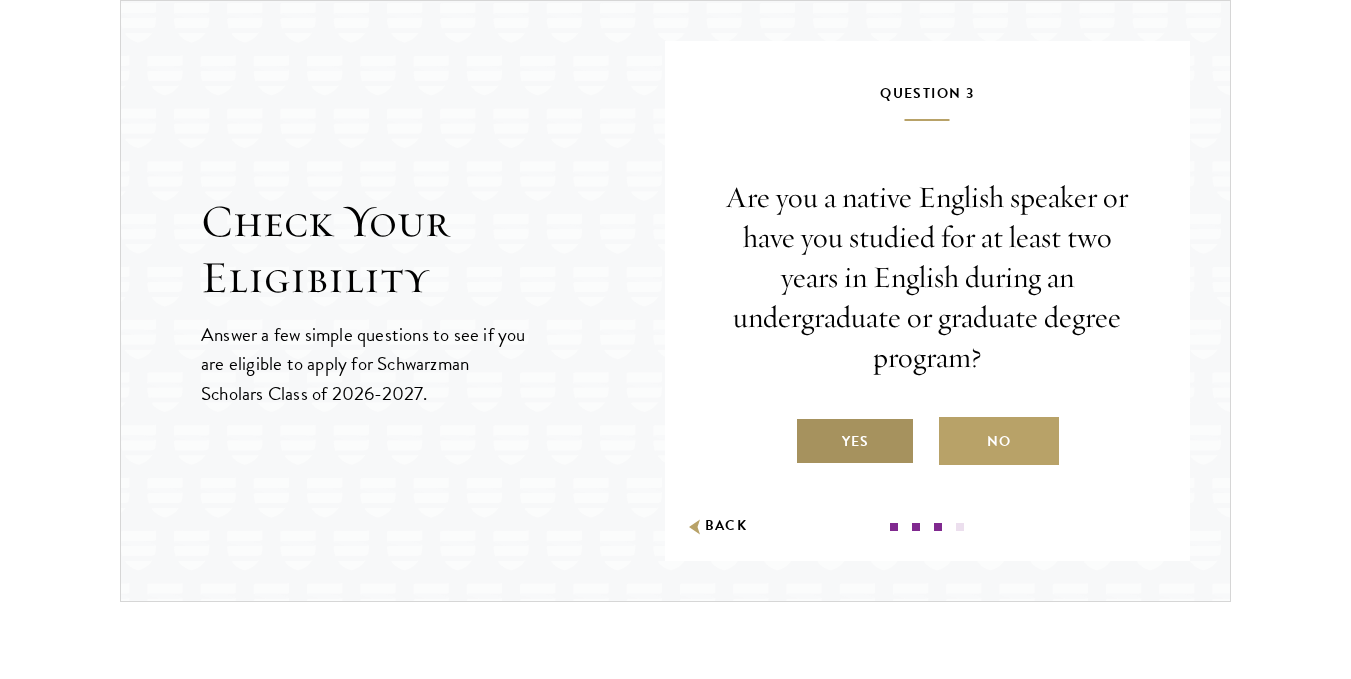 click on "Yes" at bounding box center (855, 441) 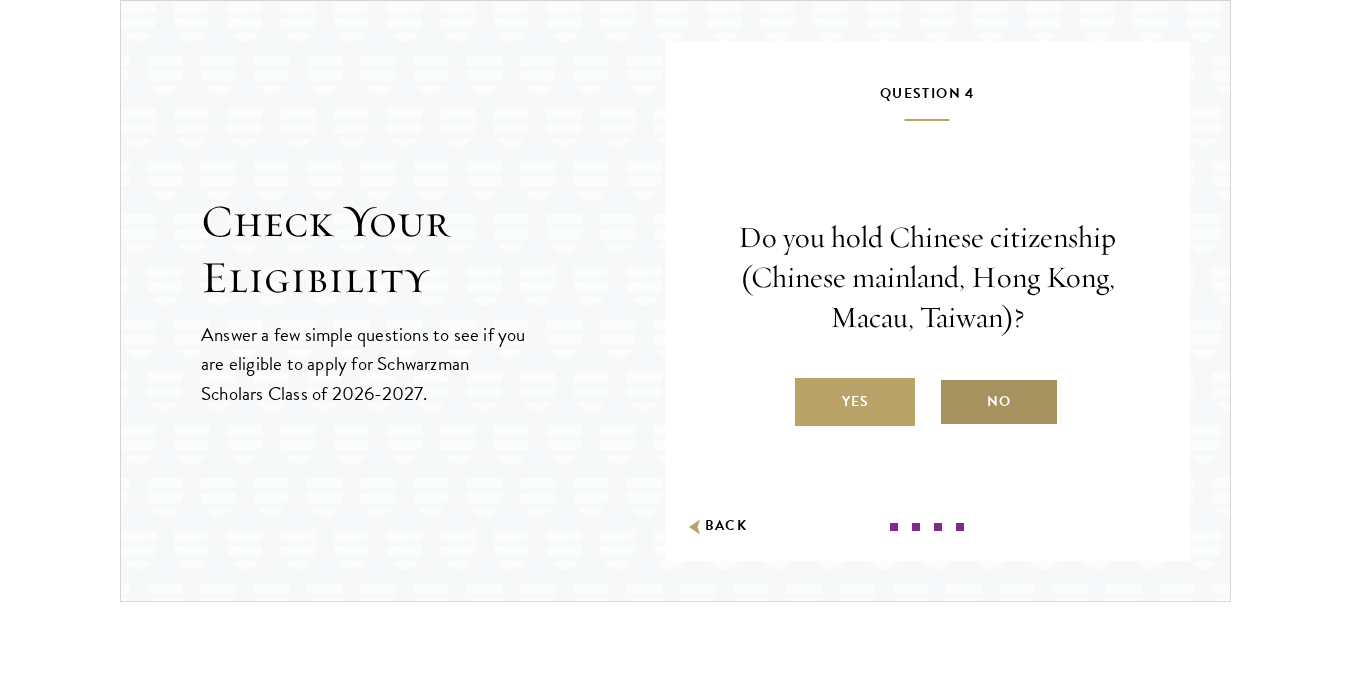 click on "No" at bounding box center [999, 402] 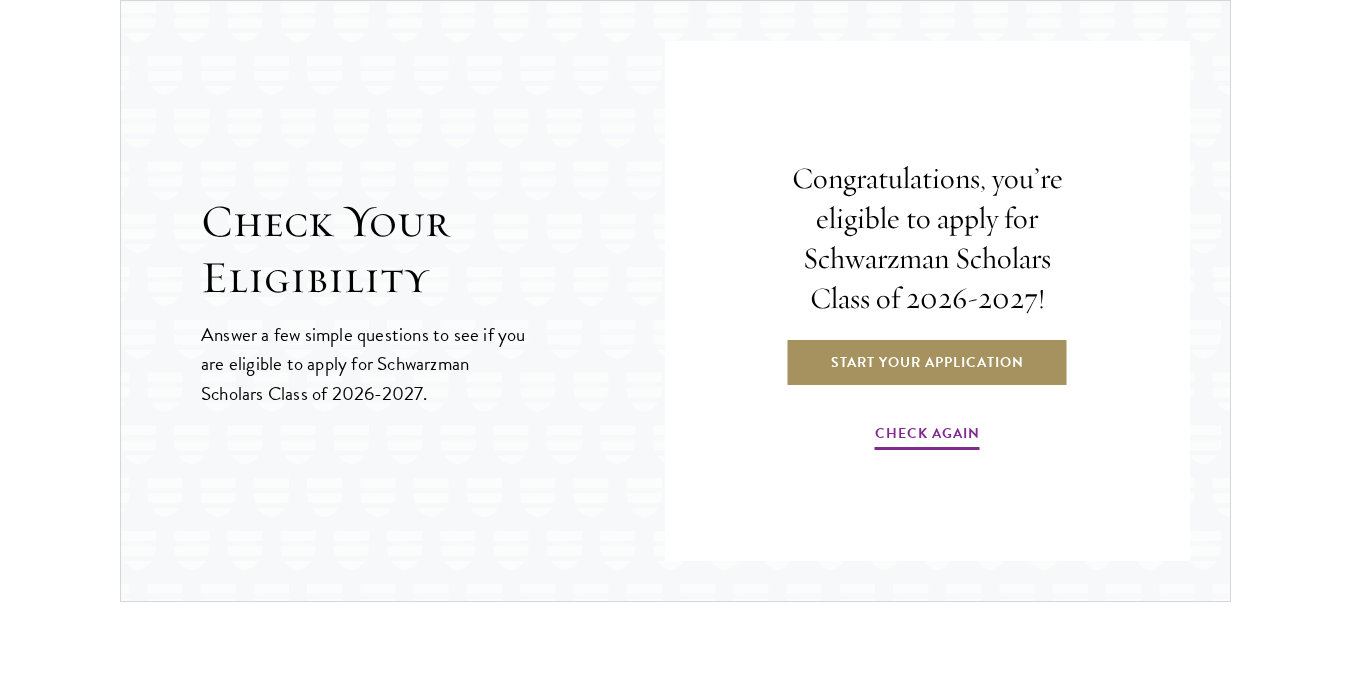 click on "Start Your Application" at bounding box center [927, 362] 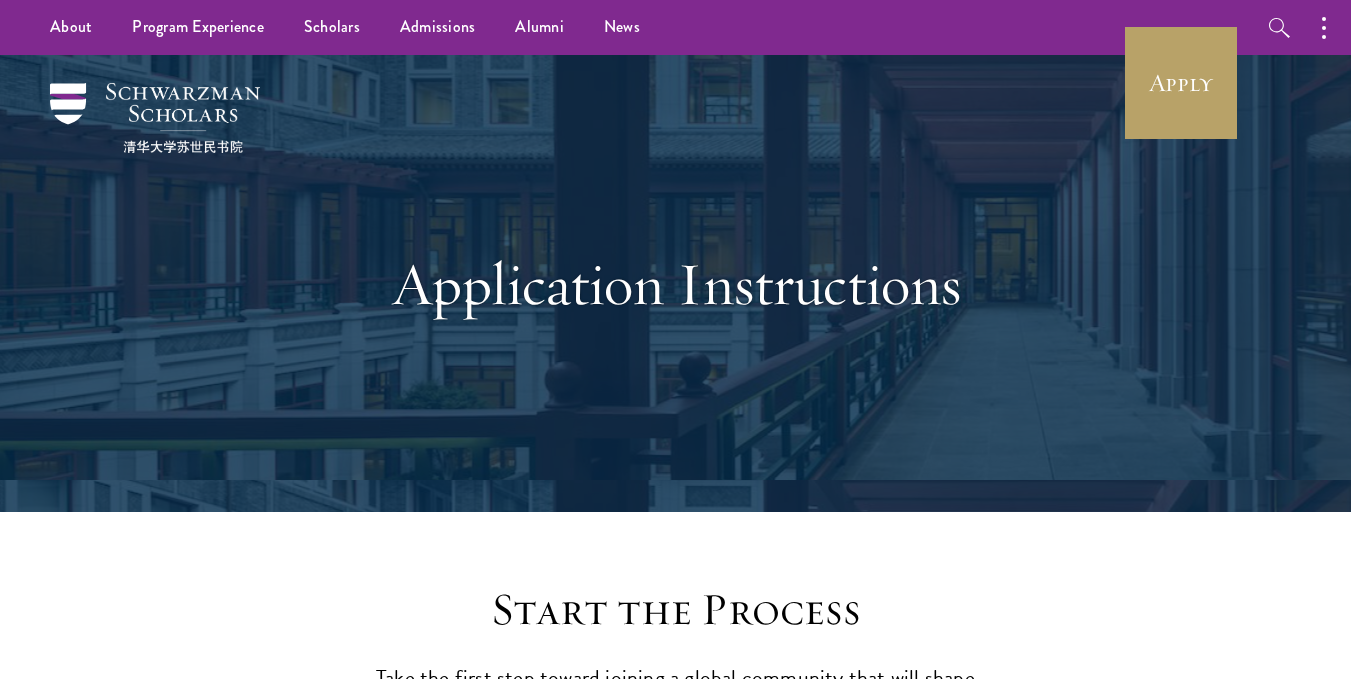 scroll, scrollTop: 0, scrollLeft: 0, axis: both 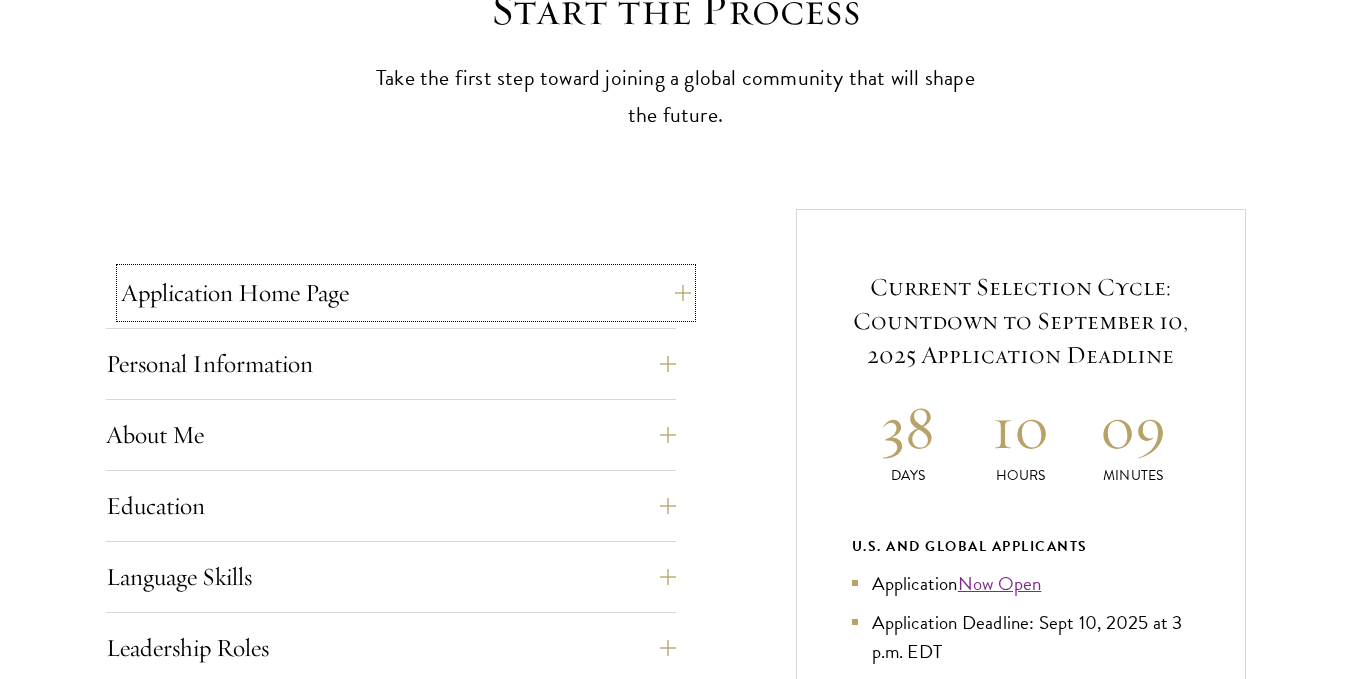 click on "Application Home Page" at bounding box center [406, 293] 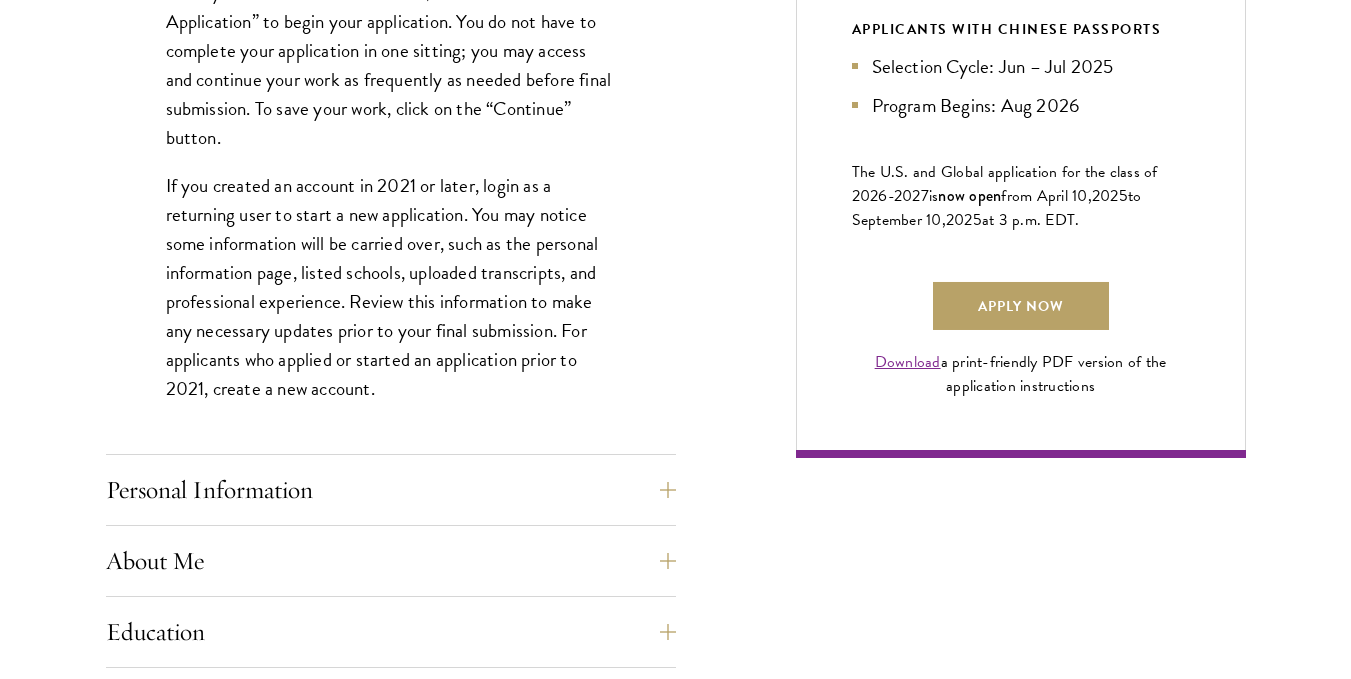 scroll, scrollTop: 1500, scrollLeft: 0, axis: vertical 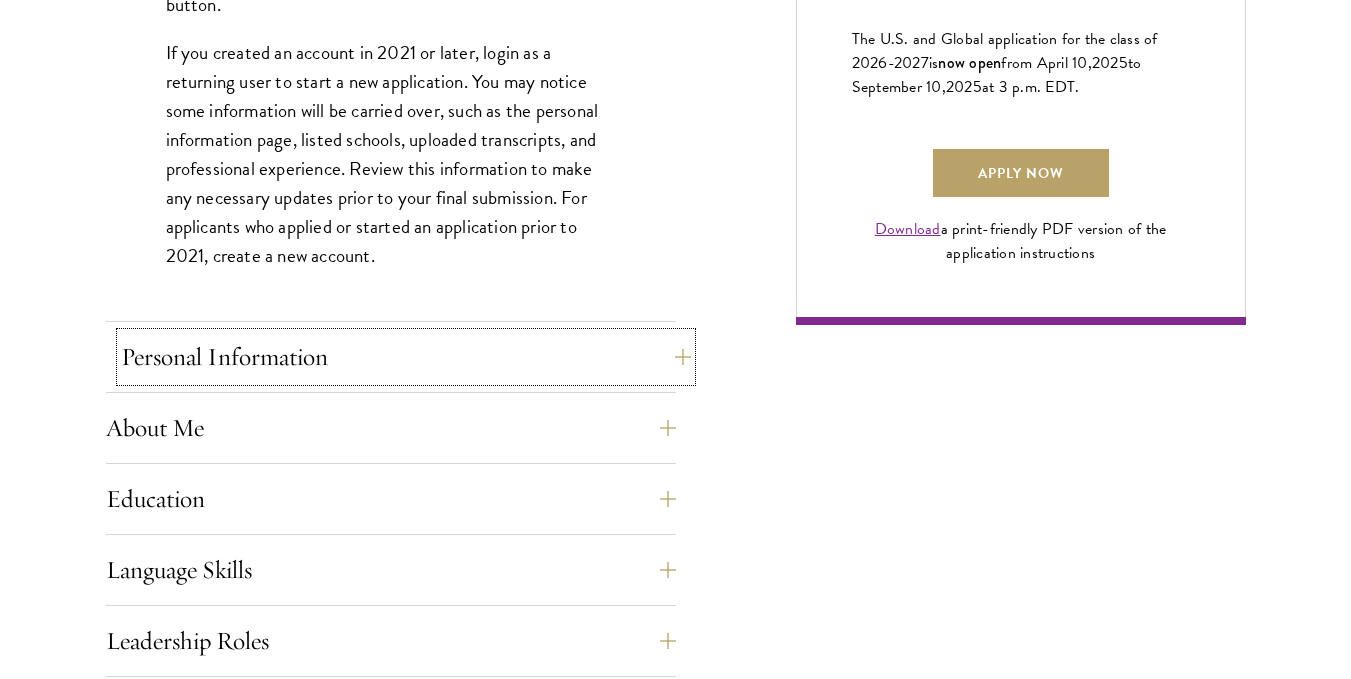 click on "Personal Information" at bounding box center (406, 357) 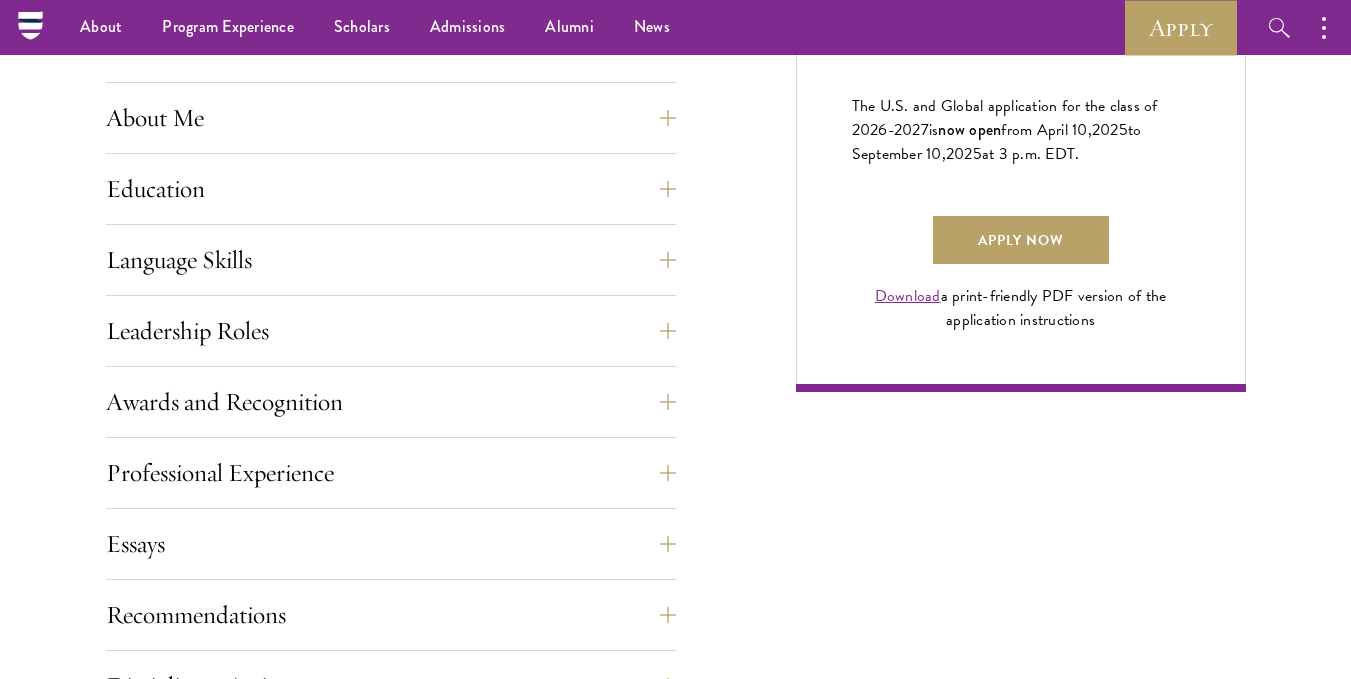 scroll, scrollTop: 1333, scrollLeft: 0, axis: vertical 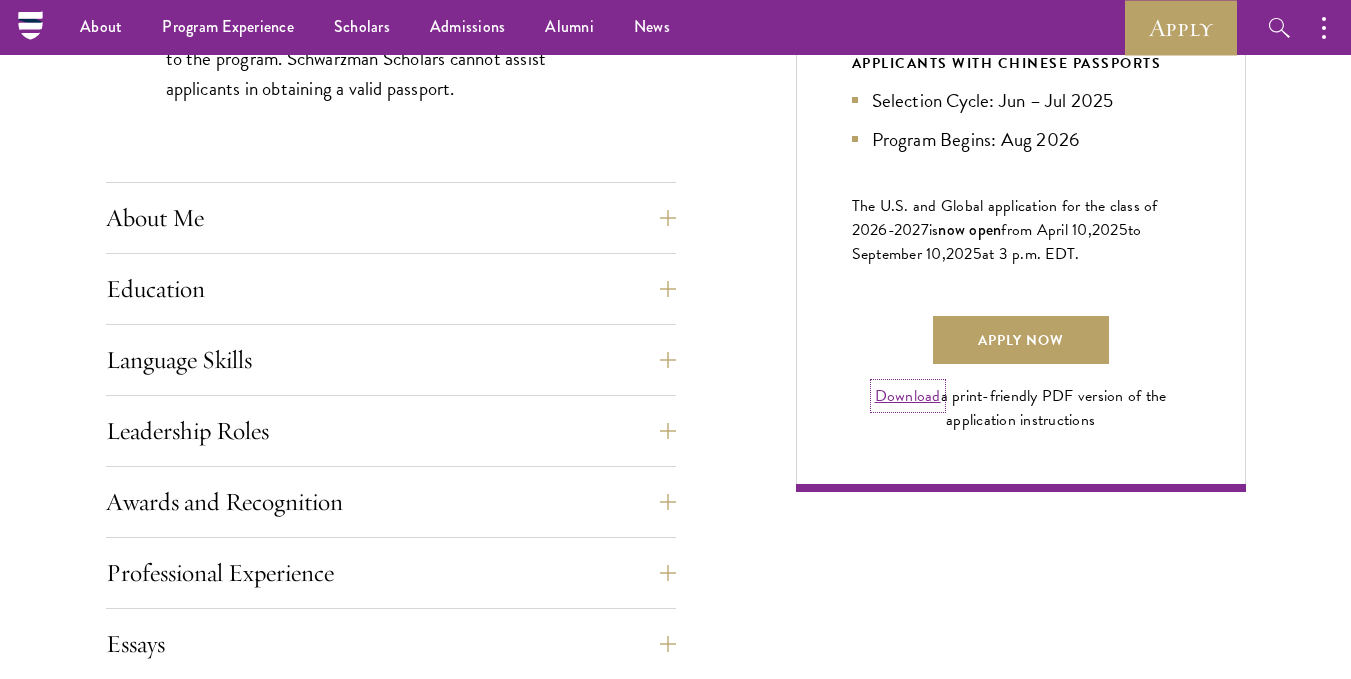 click on "Download" at bounding box center (908, 396) 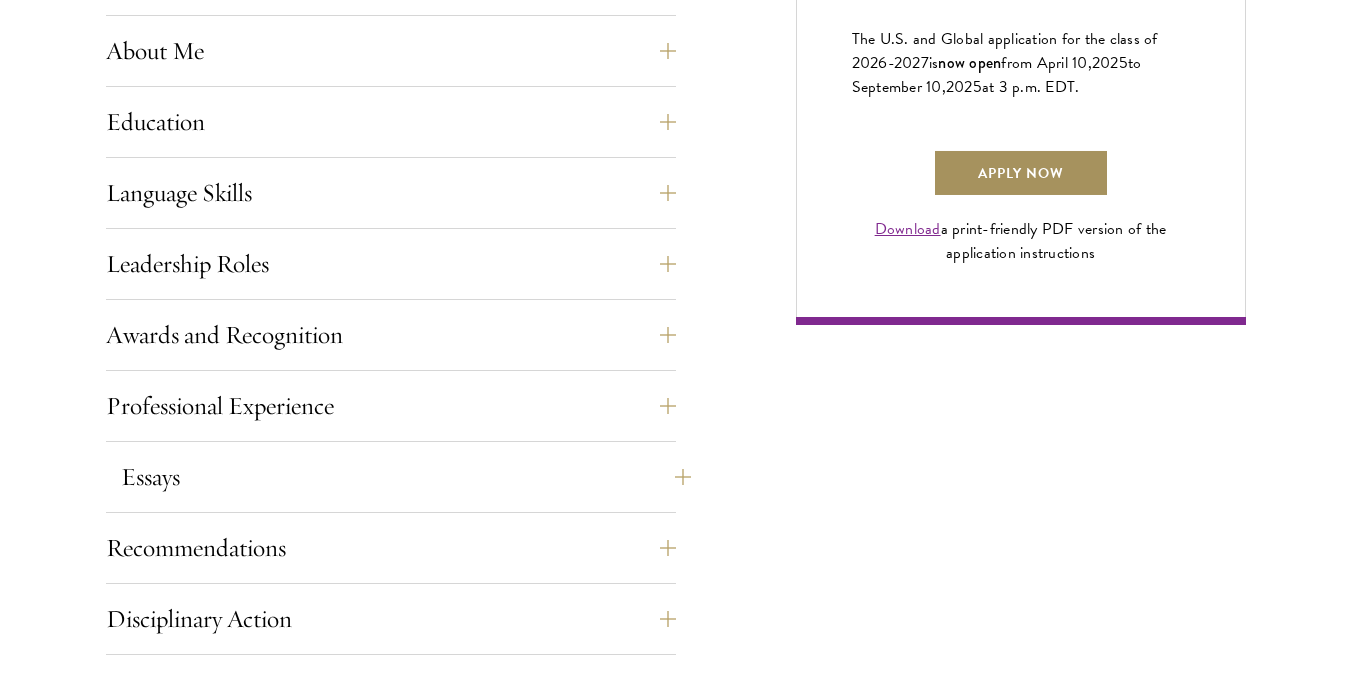 scroll, scrollTop: 1633, scrollLeft: 0, axis: vertical 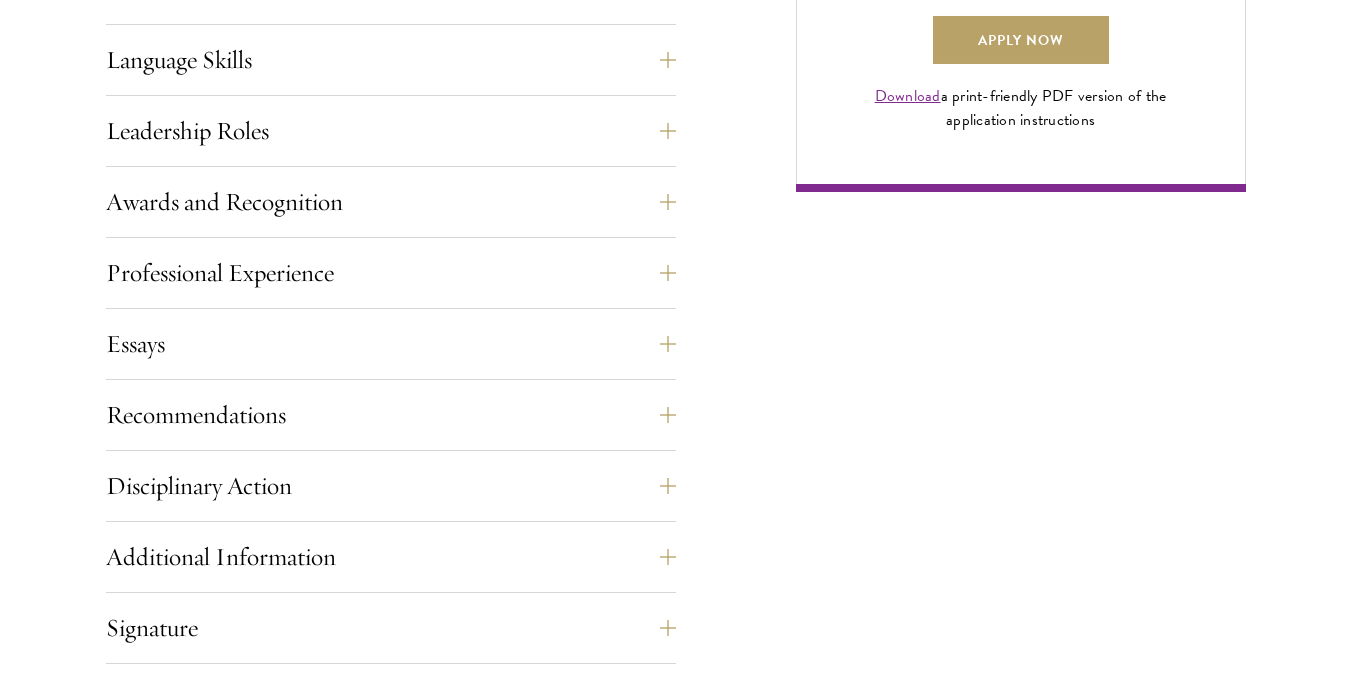 click on "Essays
Each applicant is required to provide two essays and two short answer responses. The two required essays are a Leadership Essay (750 words) and a Statement of Purpose (500 words). The essays are a critical component of the application, designed to help the selection committee understand you as an individual and get a sense of your demonstrated leadership abilities and potential, as well as your writing and analytical skills. Detailed descriptions of what is expected from each essay are included in the application form. Essays can be uploaded as PDF or Word document. The two Short Answer responses have a 100-word limit each. Word counts are strict and any essays that exceed the limits may be disqualified. Footnotes, headers, and titles all count towards an essay’s total word count. You can preview your uploaded essays at any time before submitting your application.
For more information about what is expected from the essays, refer to the resources available on the  Admissions Webpage" at bounding box center [391, 350] 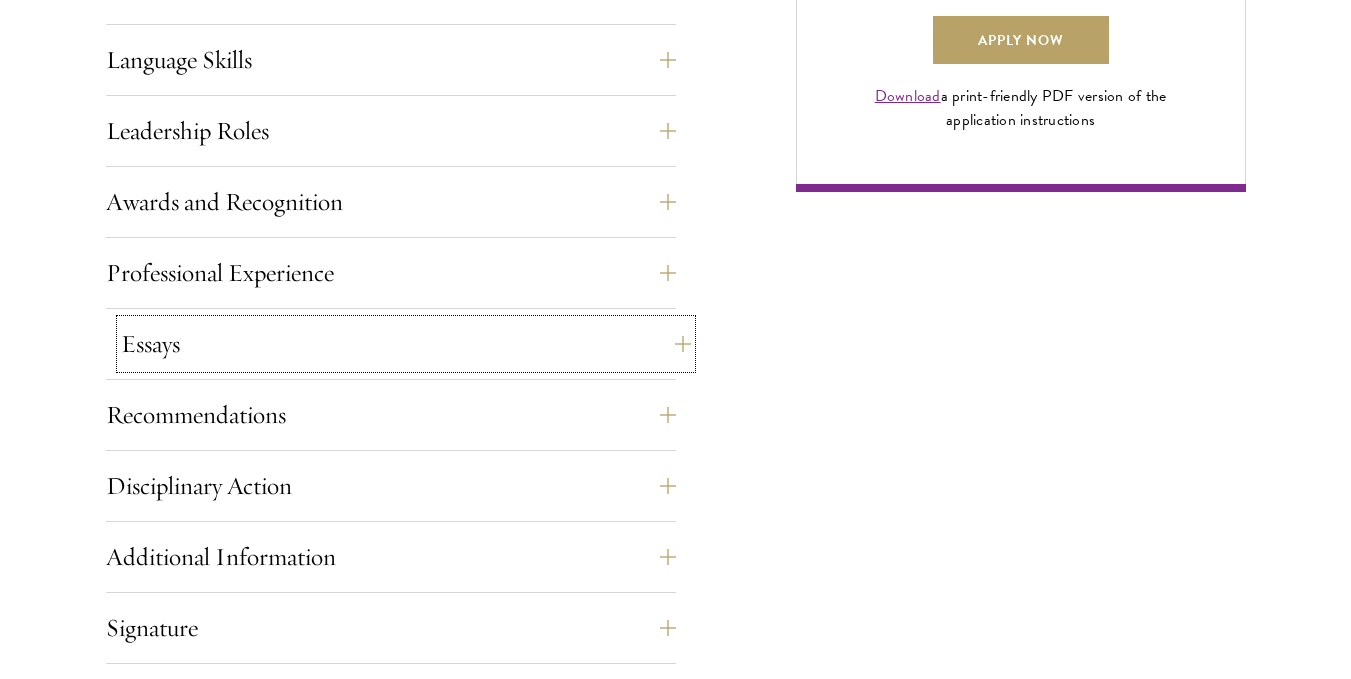 click on "Essays" at bounding box center [406, 344] 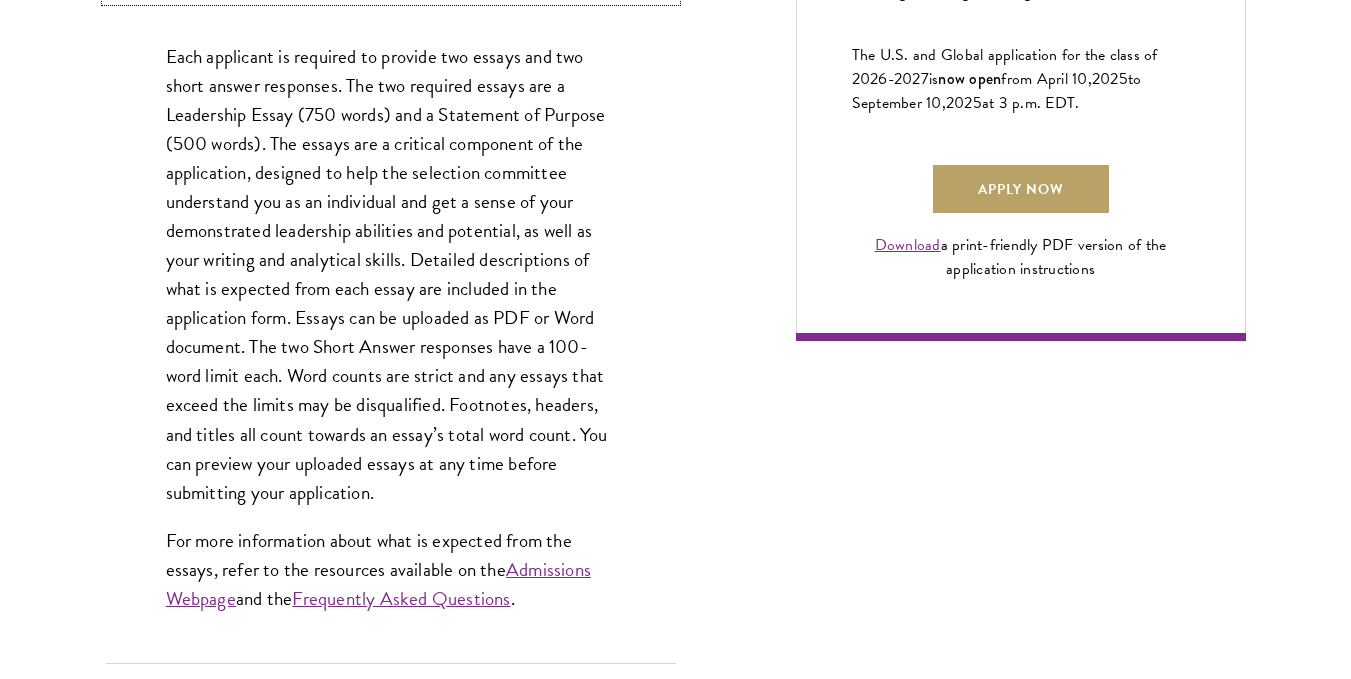 scroll, scrollTop: 1717, scrollLeft: 0, axis: vertical 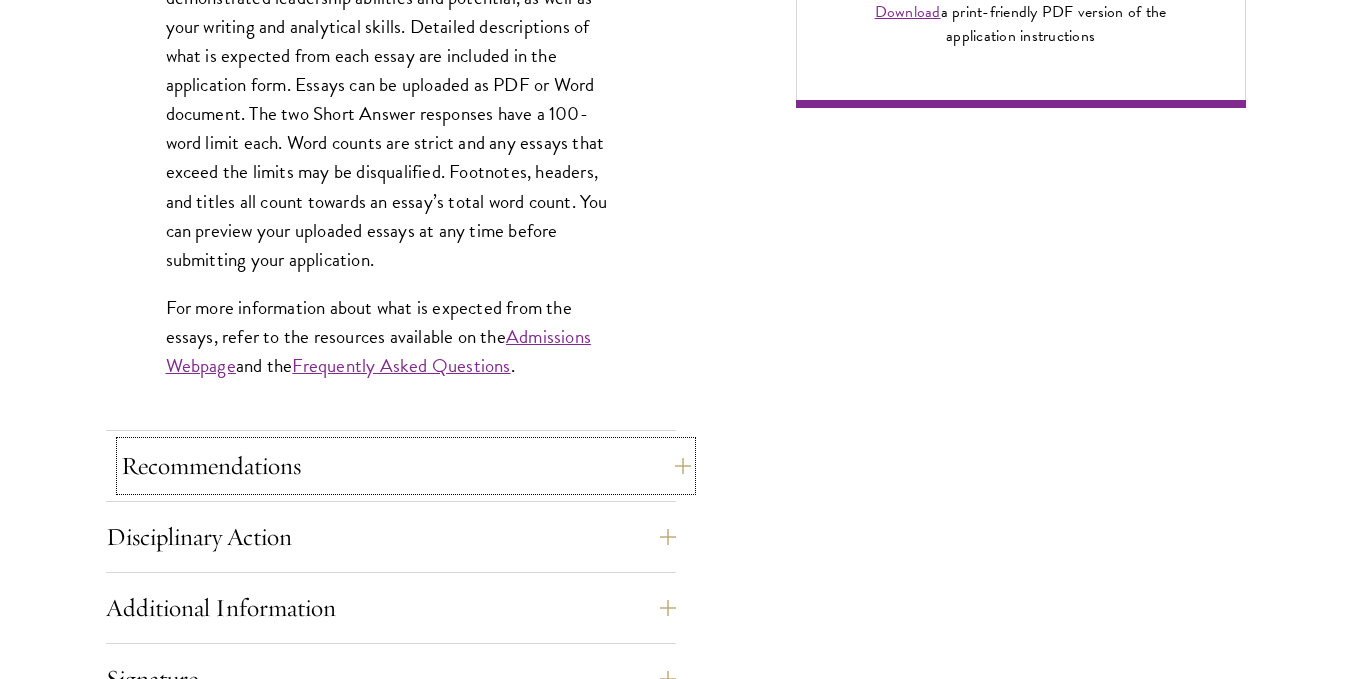 click on "Recommendations" at bounding box center (406, 466) 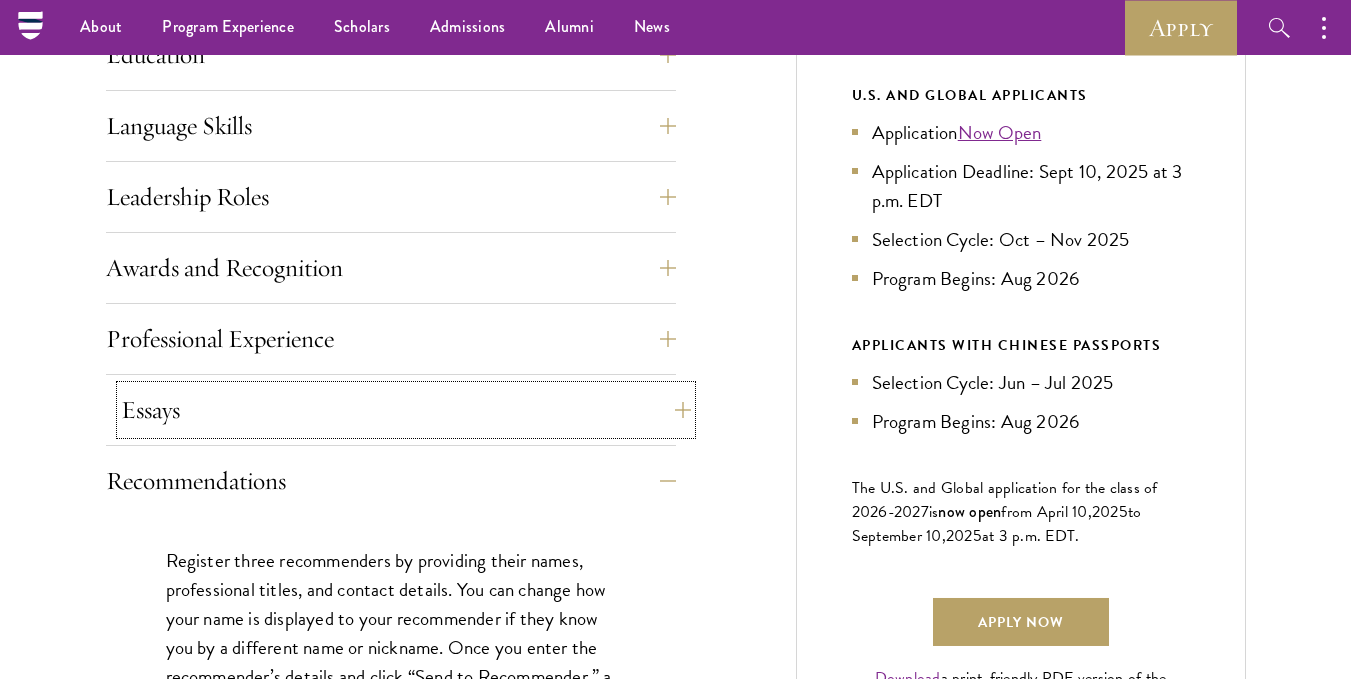 click on "Essays" at bounding box center (406, 410) 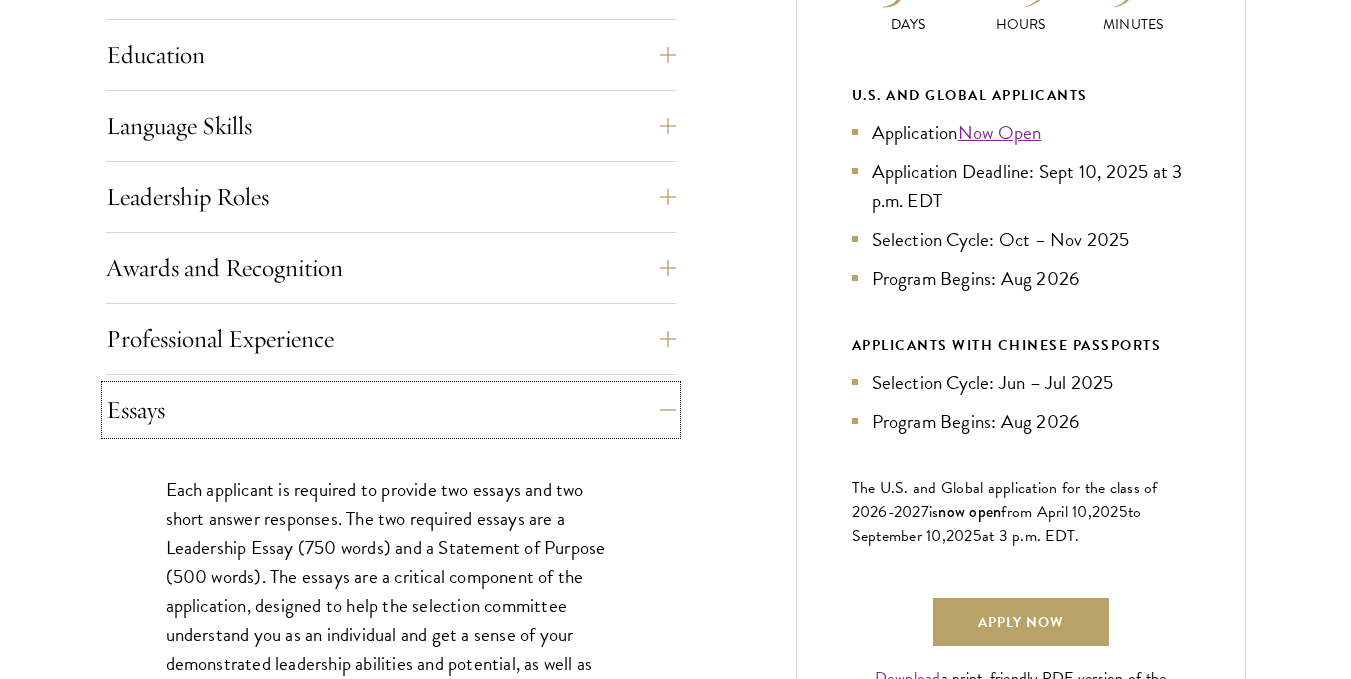 scroll, scrollTop: 1251, scrollLeft: 0, axis: vertical 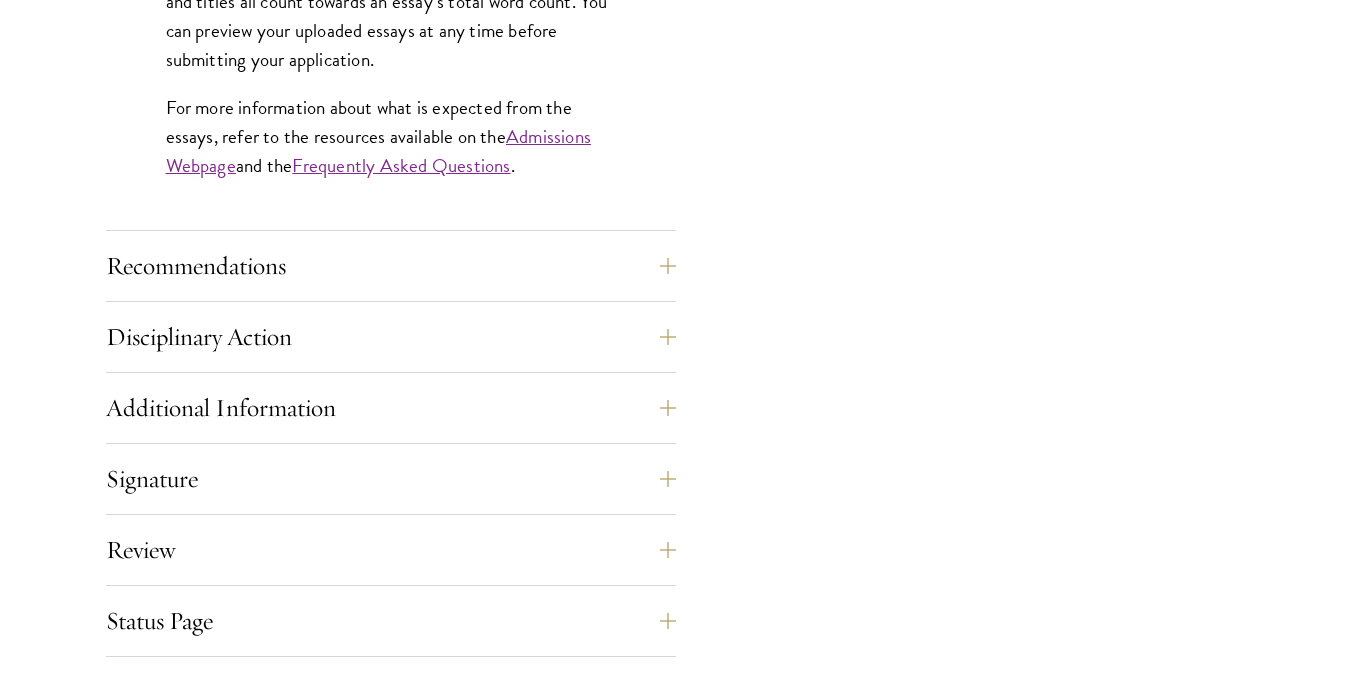 click on "Application Home Page
The online application form must be completed in English. All requirements must be submitted electronically; we do not accept materials via email or mail.
To begin, create an account to start a new application. The email address provided to create your account will be used for all correspondence about your admissions status. After creating an account, a system-generated email will be sent to you with a temporary PIN to activate your account. If you do not receive this email immediately, check your spam/junk folders. Add  admissions@schwarzmanscholars.org  to your safe senders list.
Once you have created an account, click “Start New Application” to begin your application. You do not have to complete your application in one sitting; you may access and continue your work as frequently as needed before final submission. To save your work, click on the “Continue” button.
Personal Information
About Me" at bounding box center [391, -160] 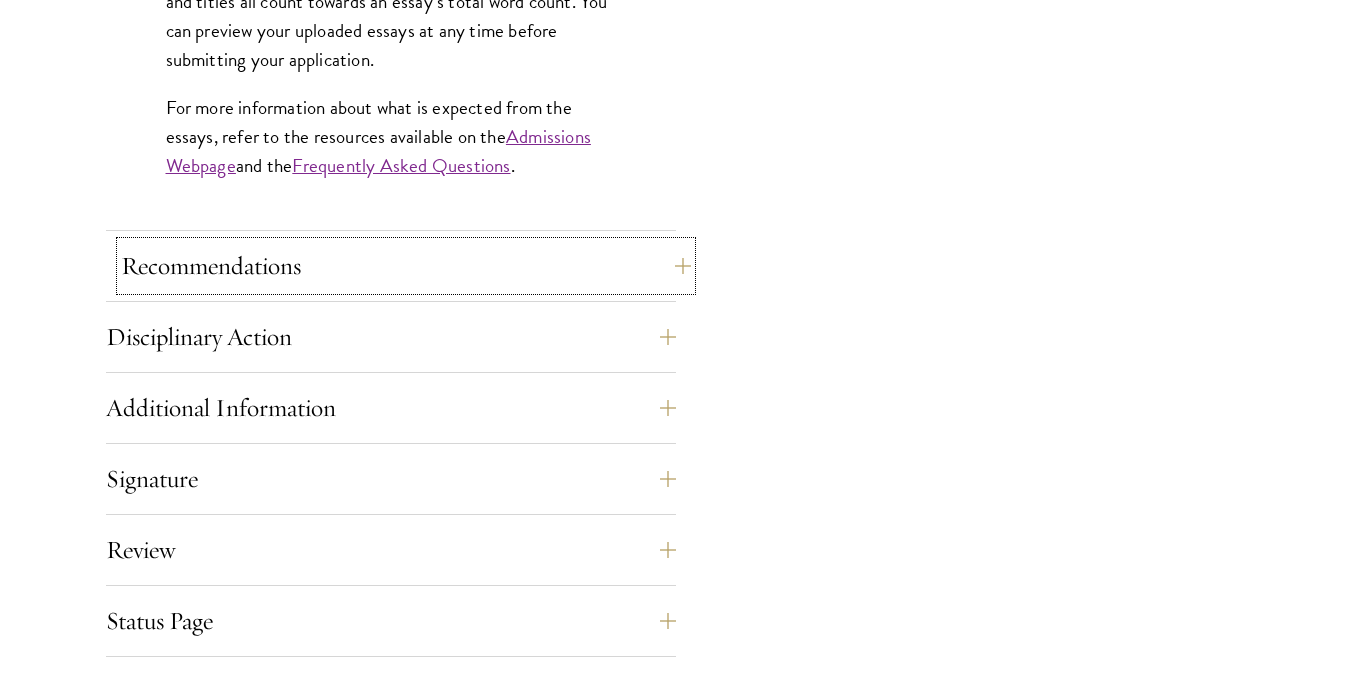 click on "Recommendations" at bounding box center [406, 266] 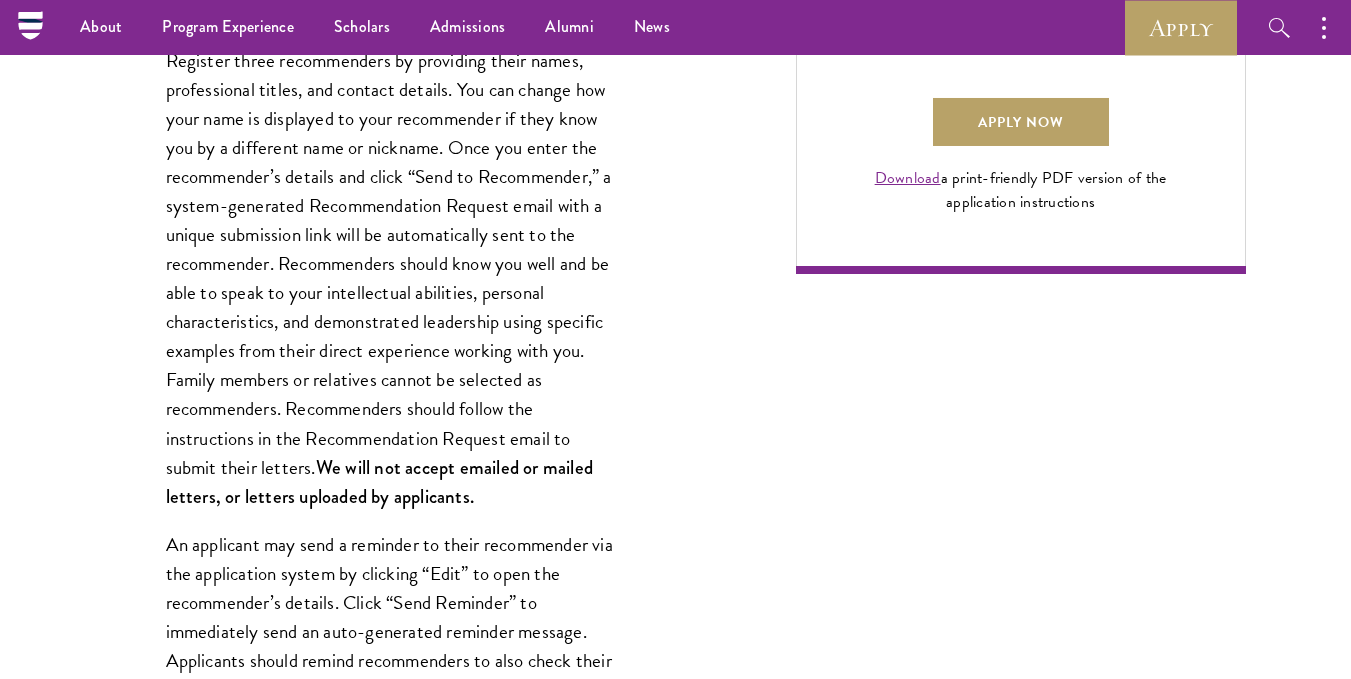 scroll, scrollTop: 1417, scrollLeft: 0, axis: vertical 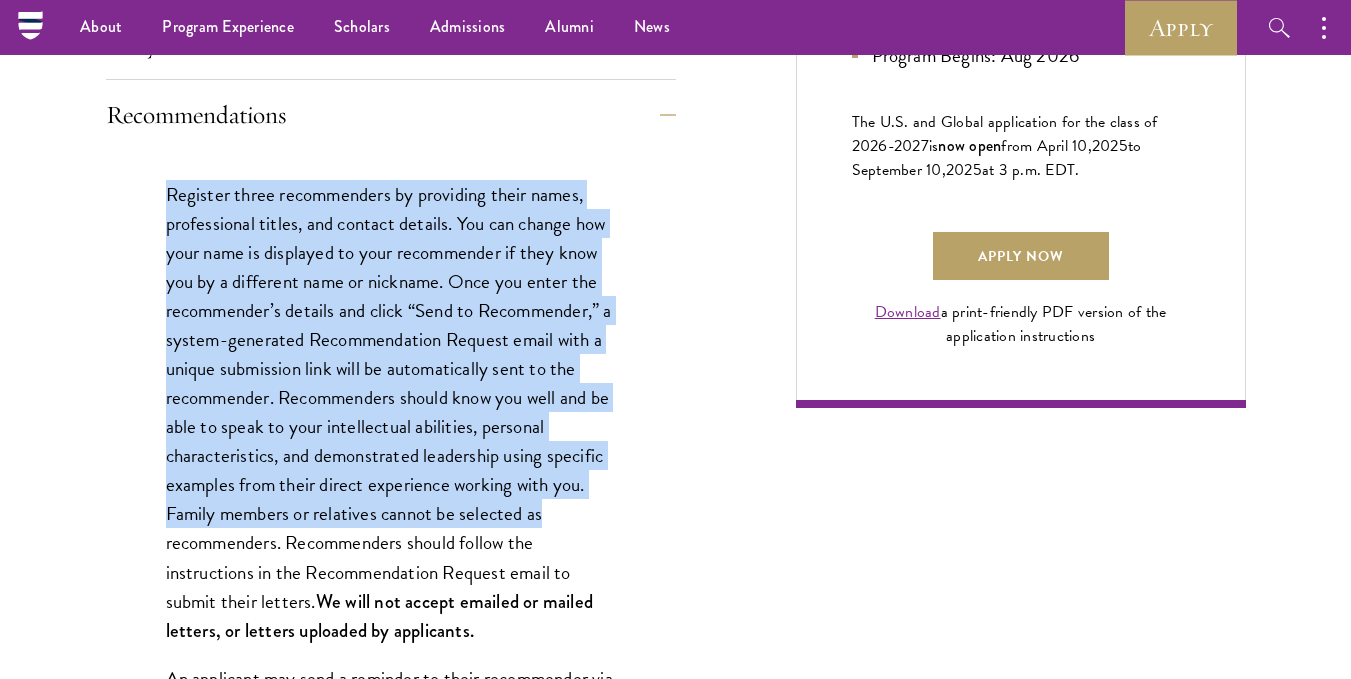 drag, startPoint x: 170, startPoint y: 192, endPoint x: 594, endPoint y: 477, distance: 510.88257 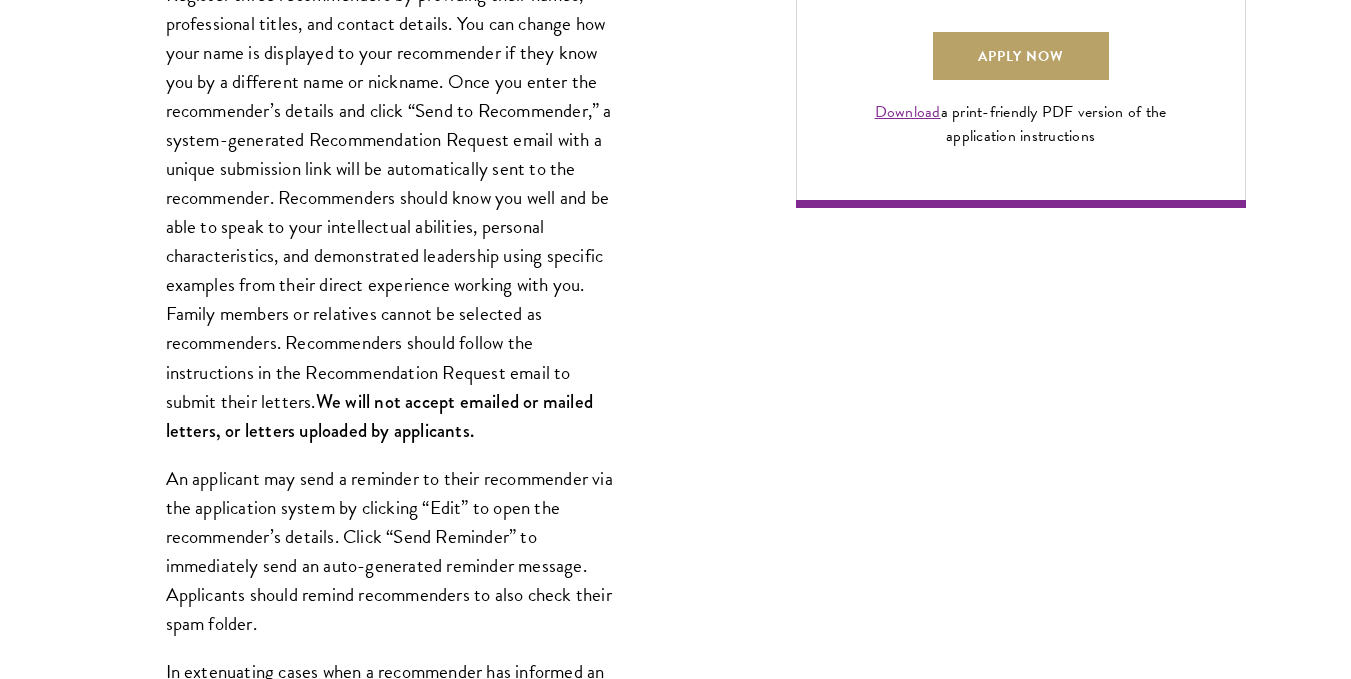 click on "Register three recommenders by providing their names, professional titles, and contact details. You can change how your name is displayed to your recommender if they know you by a different name or nickname. Once you enter the recommender’s details and click “Send to Recommender,” a system-generated Recommendation Request email with a unique submission link will be automatically sent to the recommender. Recommenders should know you well and be able to speak to your intellectual abilities, personal characteristics, and demonstrated leadership using specific examples from their direct experience working with you. Family members or relatives cannot be selected as recommenders. Recommenders should follow the instructions in the Recommendation Request email to submit their letters.  We will not accept emailed or mailed letters, or letters uploaded by applicants." at bounding box center (391, 212) 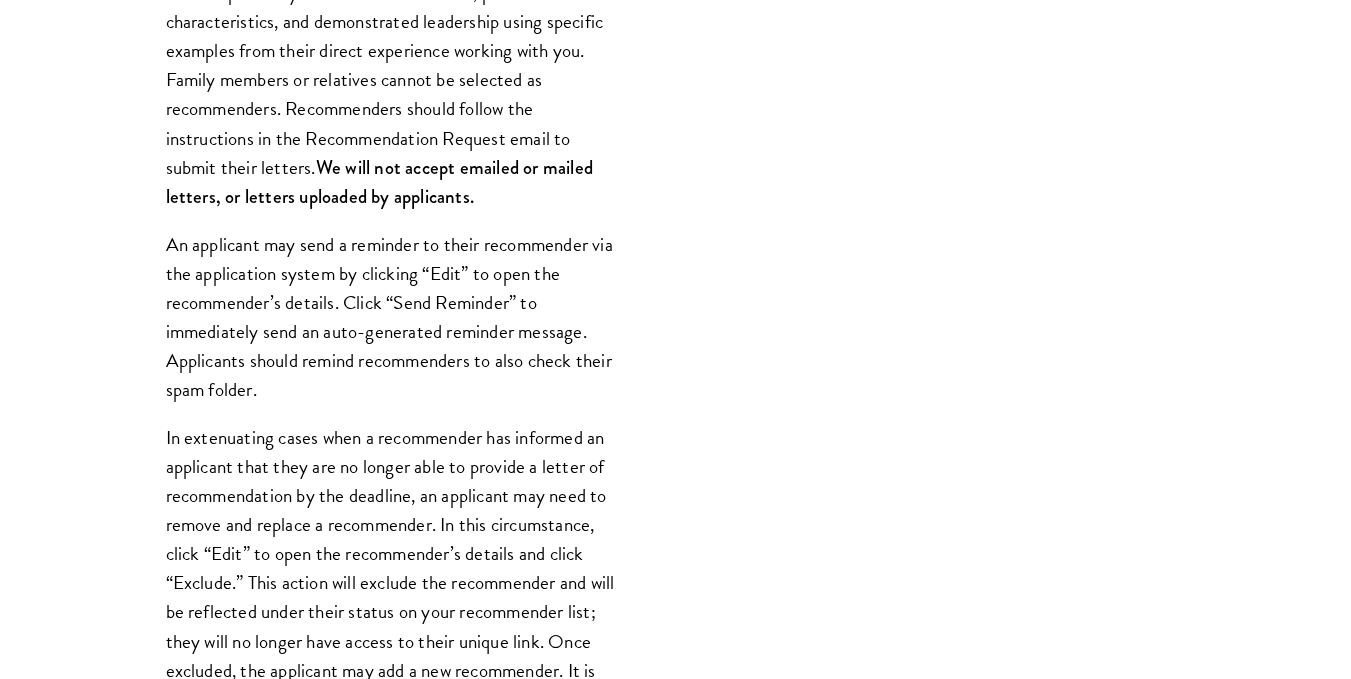 scroll, scrollTop: 1884, scrollLeft: 0, axis: vertical 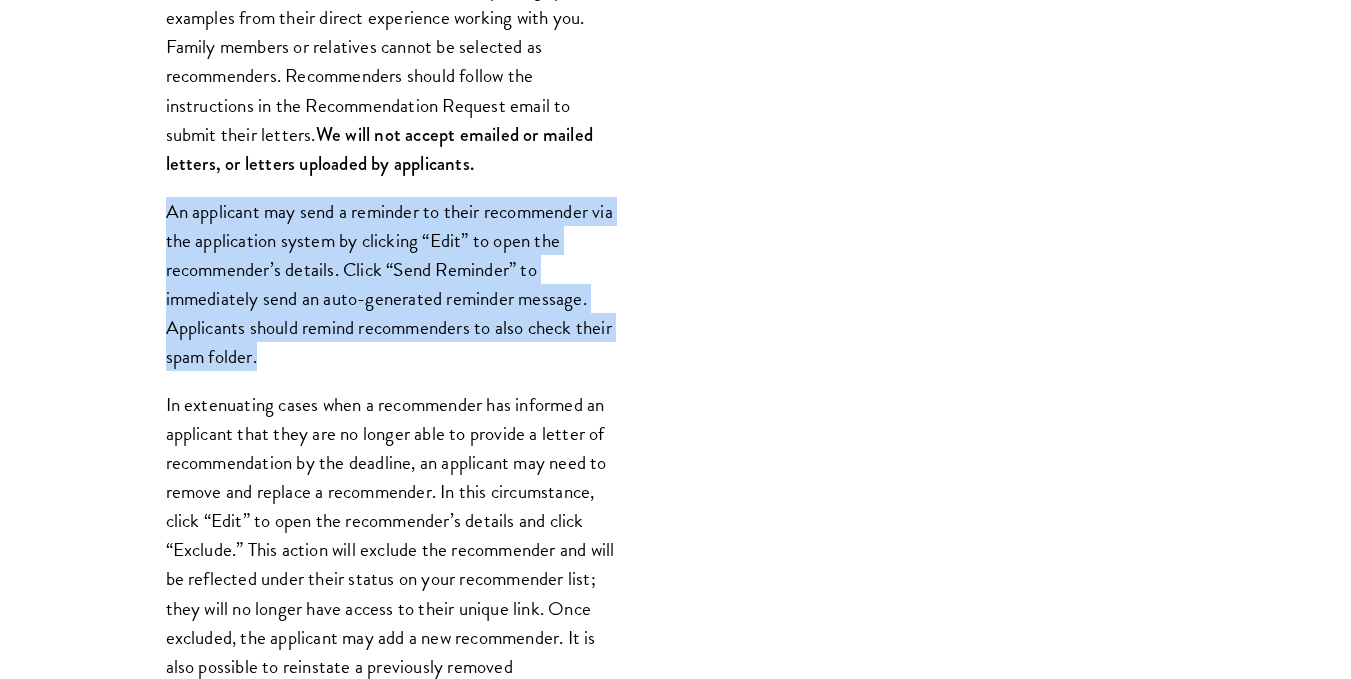 drag, startPoint x: 165, startPoint y: 206, endPoint x: 597, endPoint y: 333, distance: 450.28104 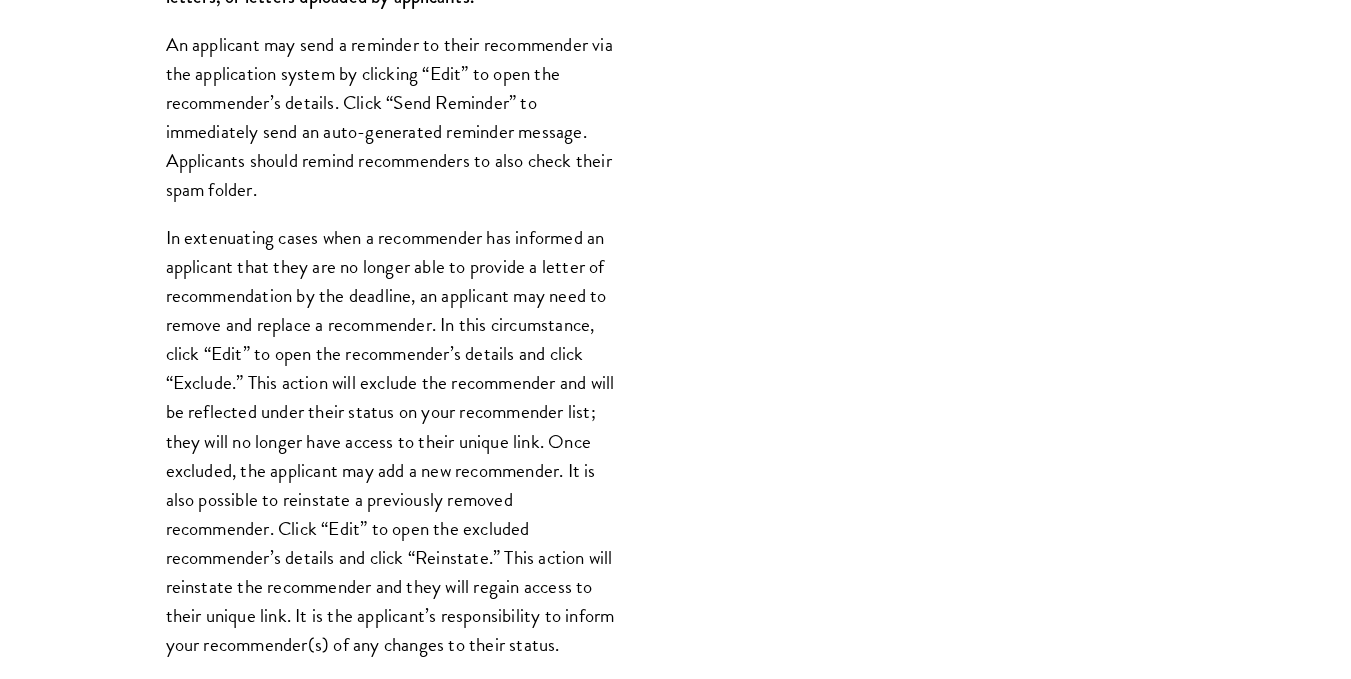 click on "Register three recommenders by providing their names, professional titles, and contact details. You can change how your name is displayed to your recommender if they know you by a different name or nickname. Once you enter the recommender’s details and click “Send to Recommender,” a system-generated Recommendation Request email with a unique submission link will be automatically sent to the recommender. Recommenders should know you well and be able to speak to your intellectual abilities, personal characteristics, and demonstrated leadership using specific examples from their direct experience working with you. Family members or relatives cannot be selected as recommenders. Recommenders should follow the instructions in the Recommendation Request email to submit their letters.  We will not accept emailed or mailed letters, or letters uploaded by applicants." at bounding box center (391, 320) 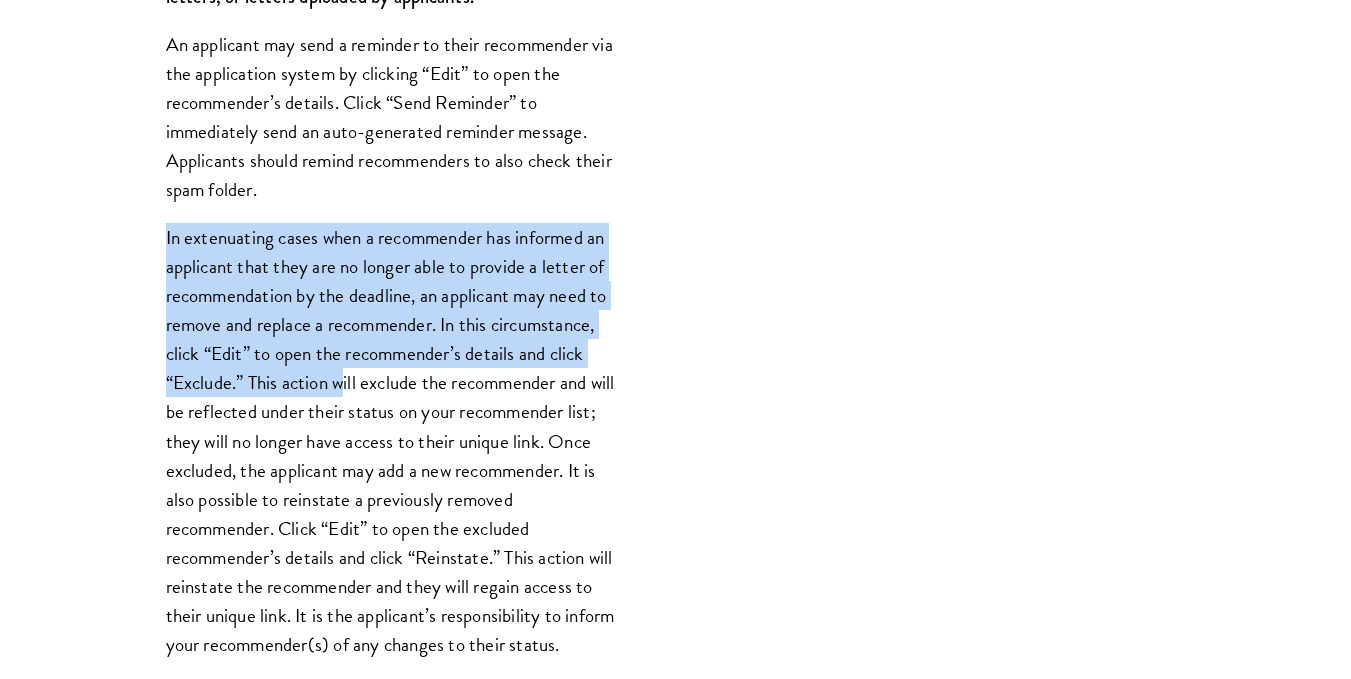 drag, startPoint x: 163, startPoint y: 234, endPoint x: 329, endPoint y: 371, distance: 215.23244 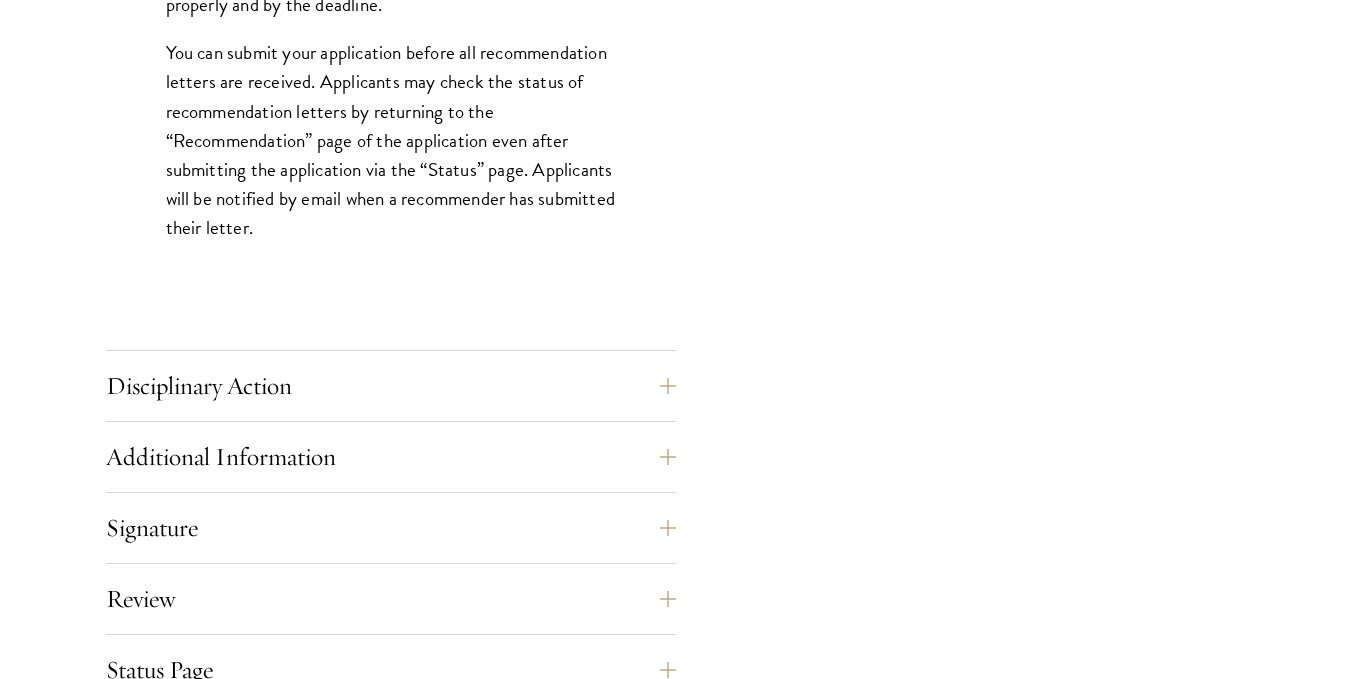 scroll, scrollTop: 2917, scrollLeft: 0, axis: vertical 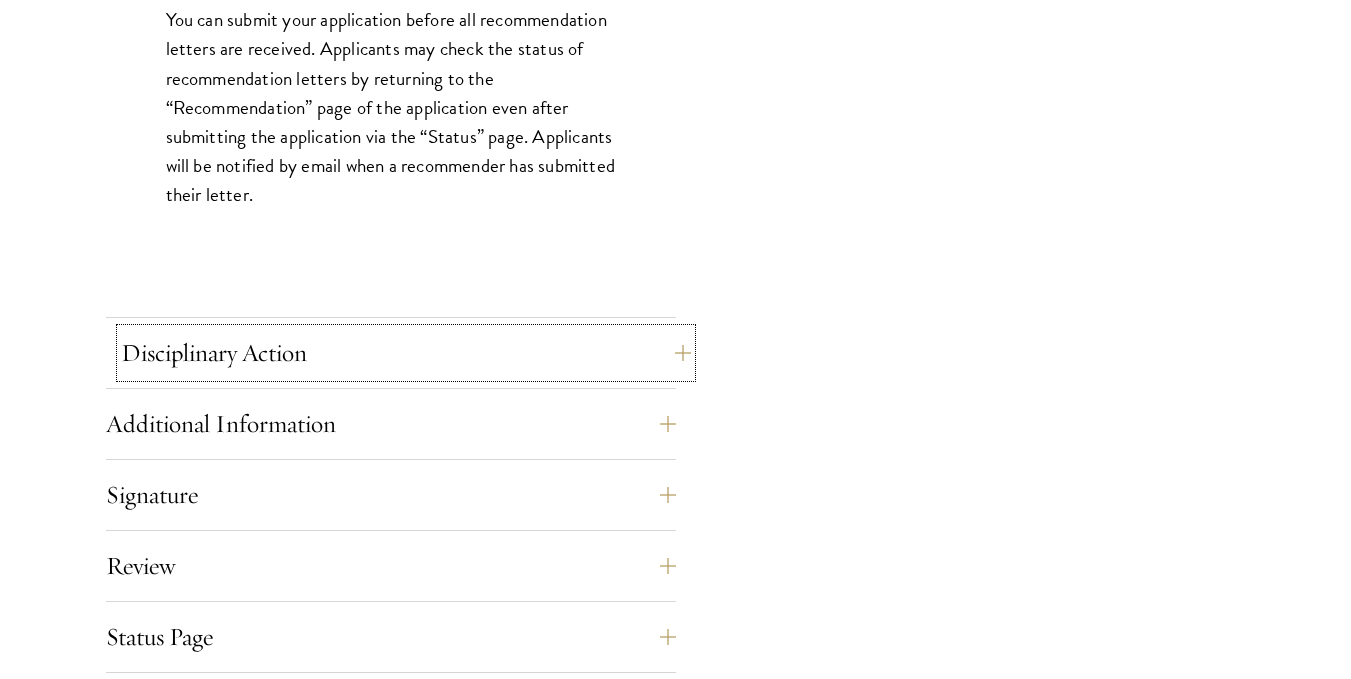 click on "Disciplinary Action" at bounding box center [406, 353] 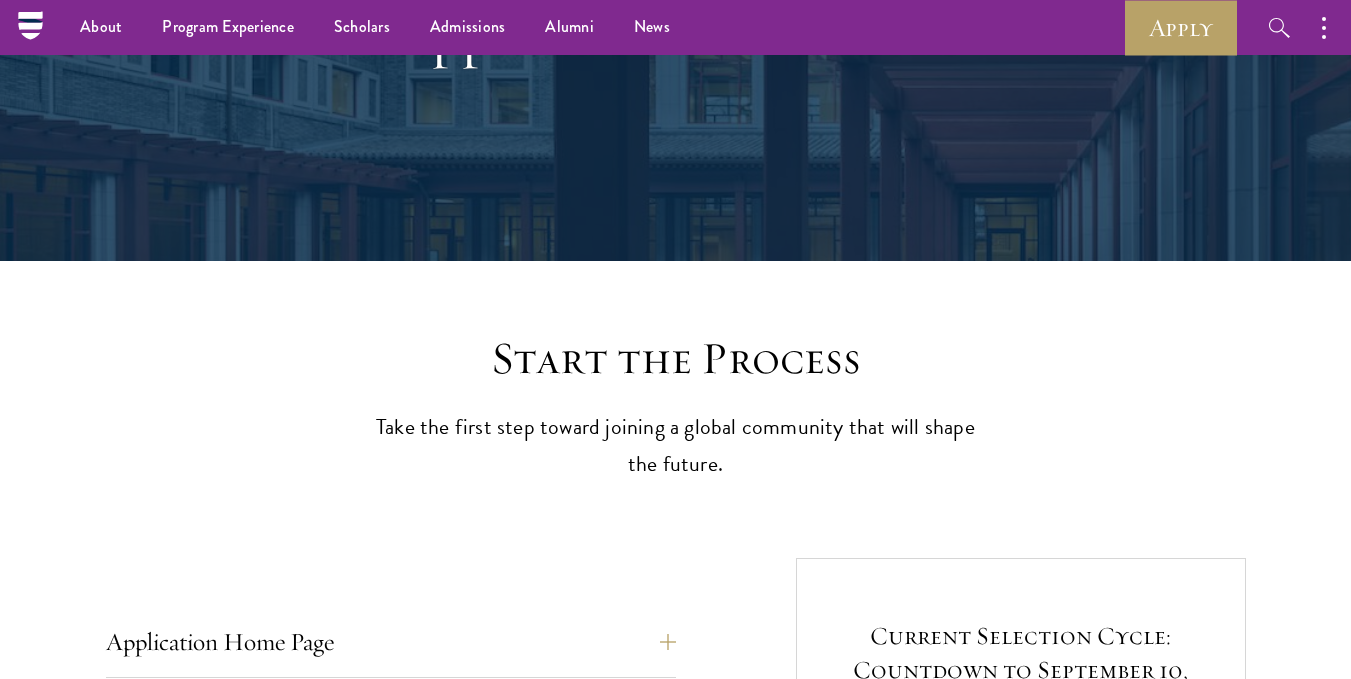 scroll, scrollTop: 0, scrollLeft: 0, axis: both 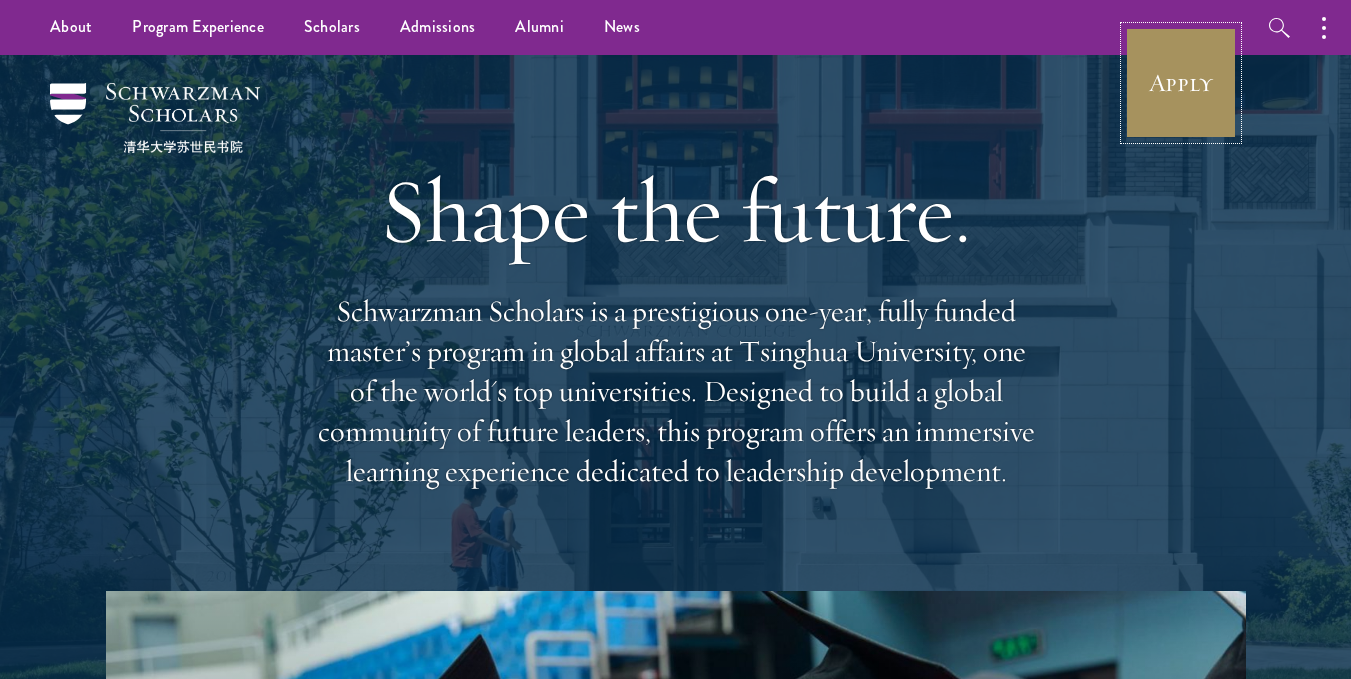click on "Apply" at bounding box center [1181, 83] 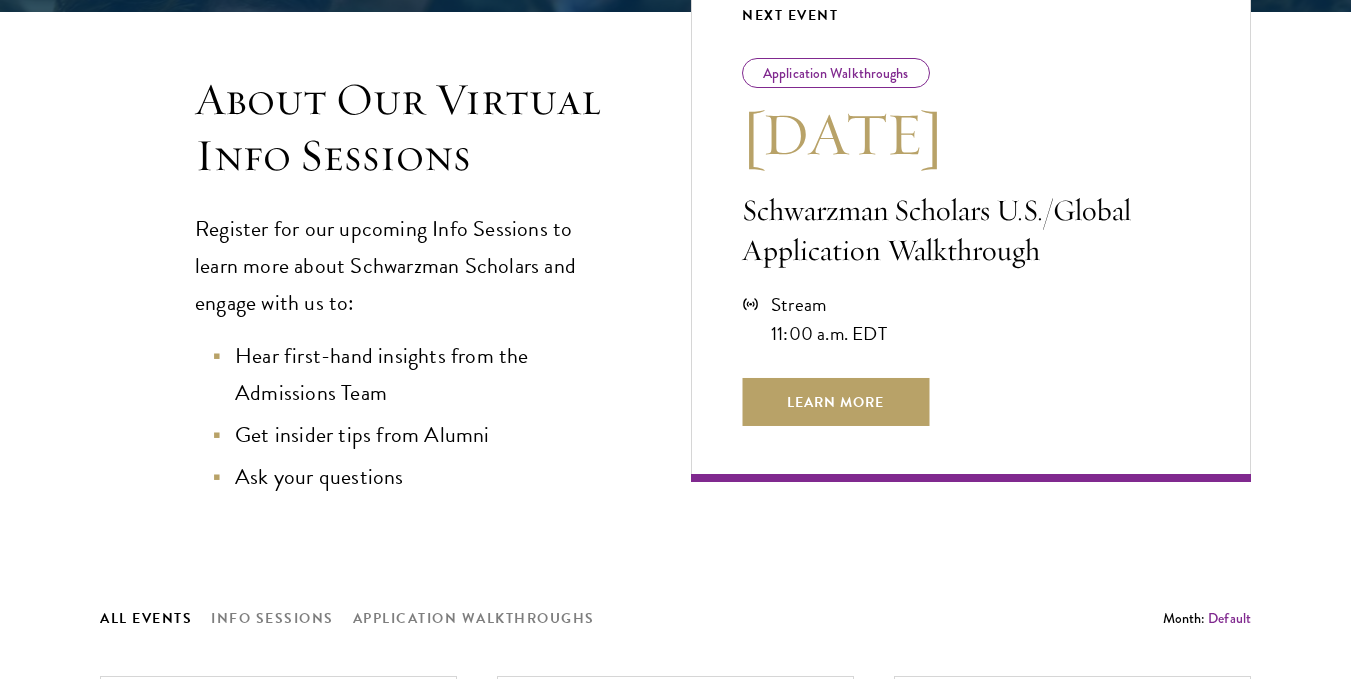 scroll, scrollTop: 500, scrollLeft: 0, axis: vertical 